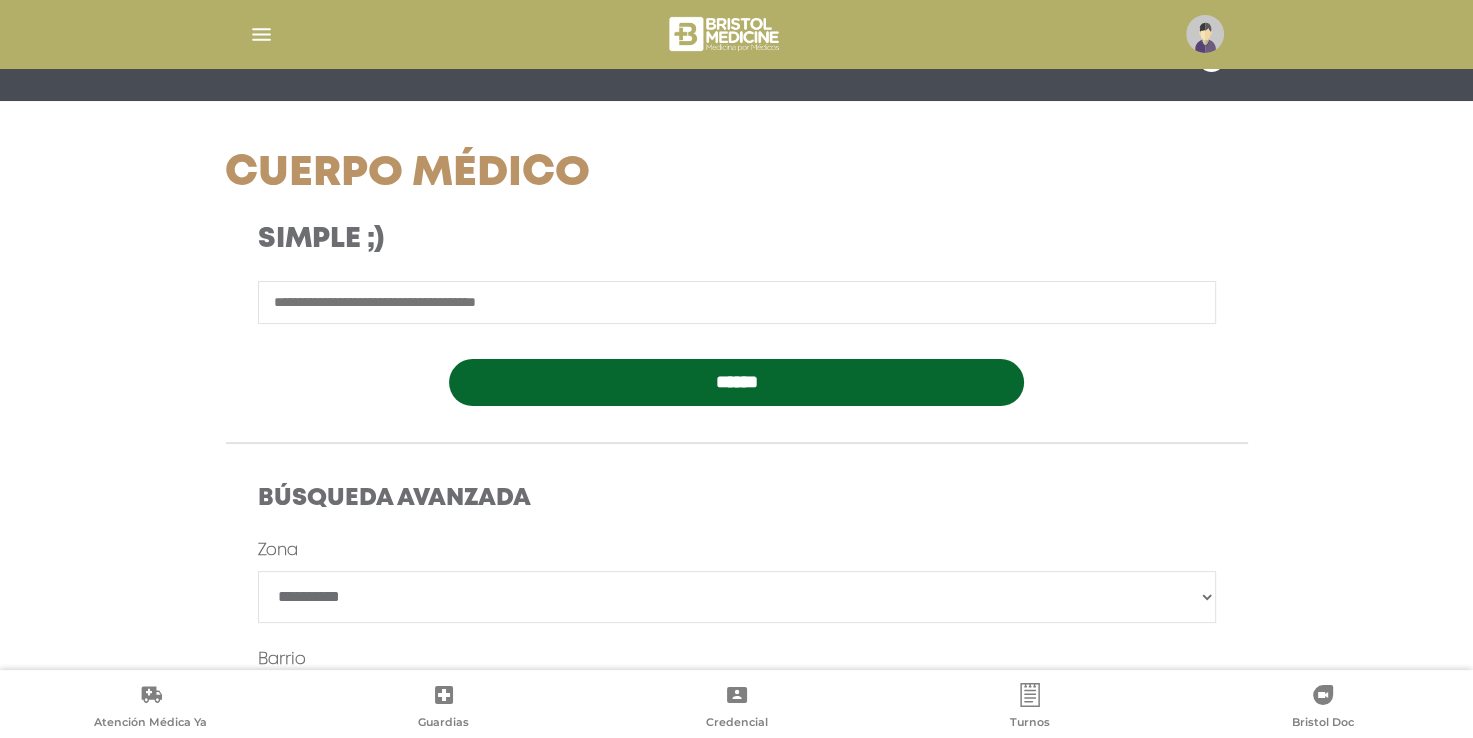 scroll, scrollTop: 212, scrollLeft: 0, axis: vertical 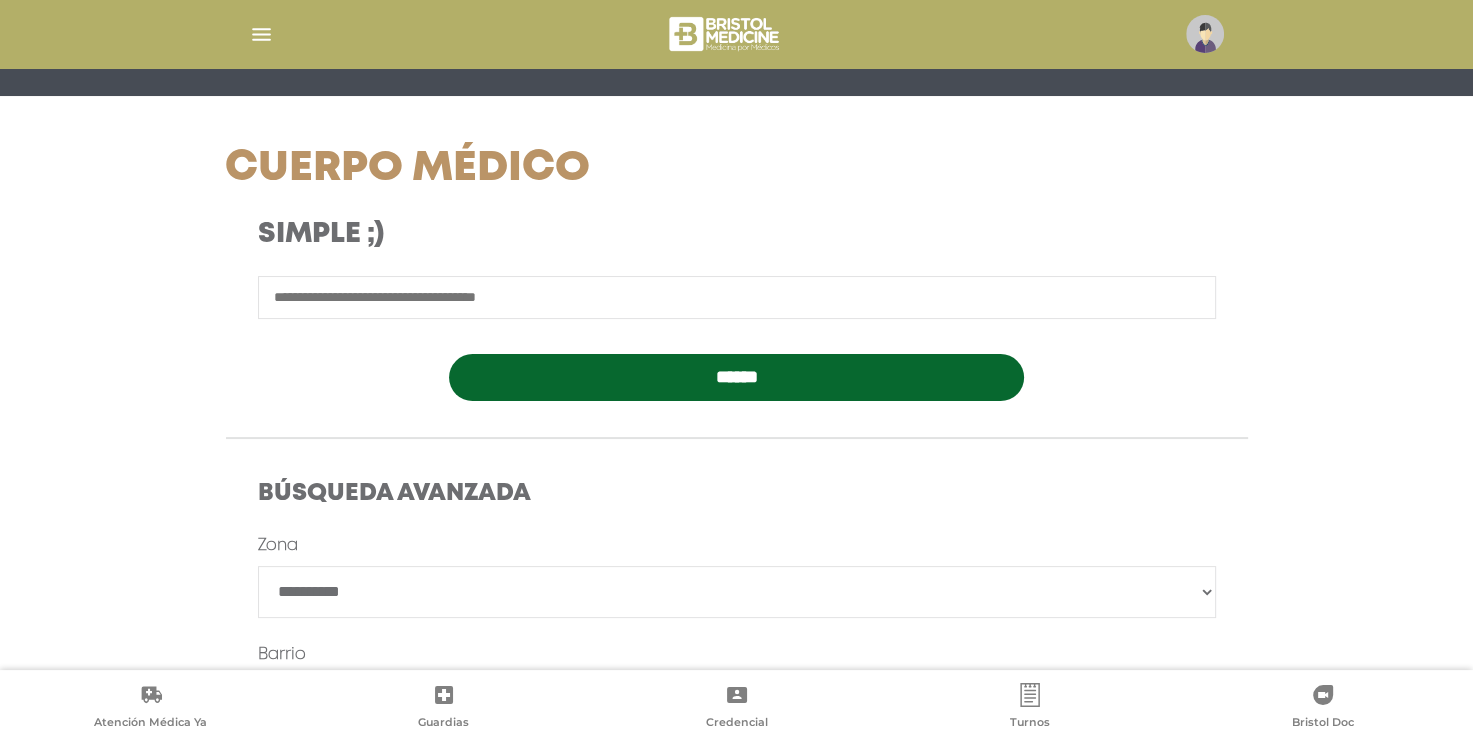 click at bounding box center [737, 297] 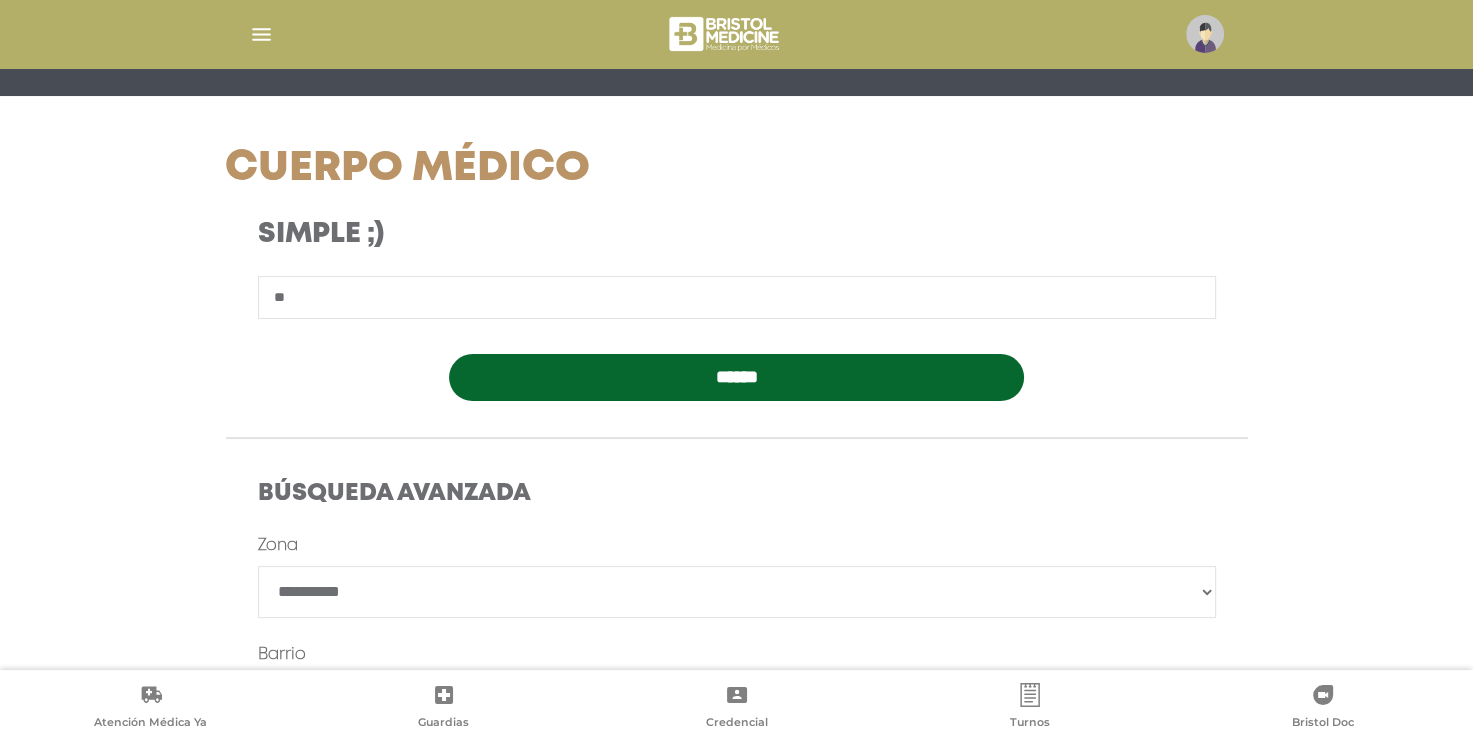 type on "*" 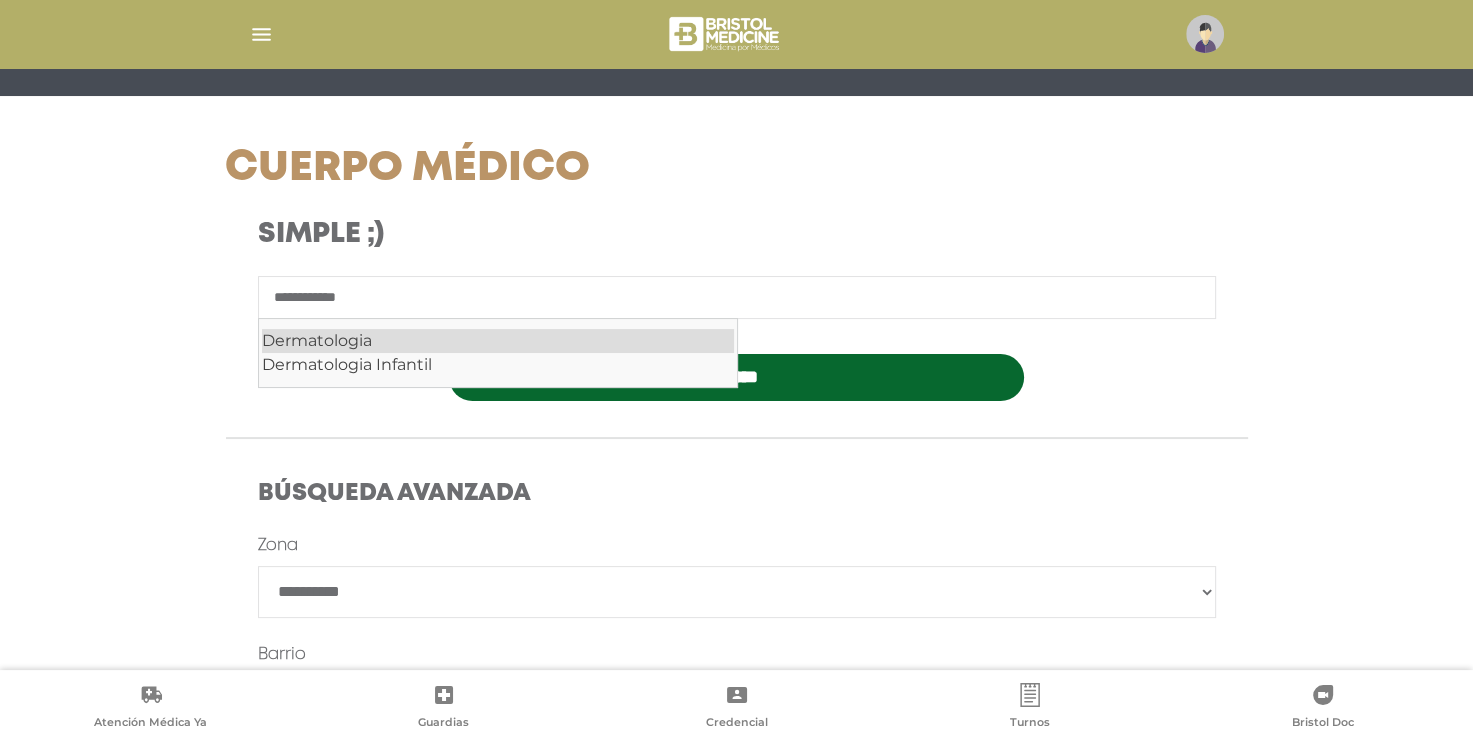 click on "Dermatologia" at bounding box center (498, 341) 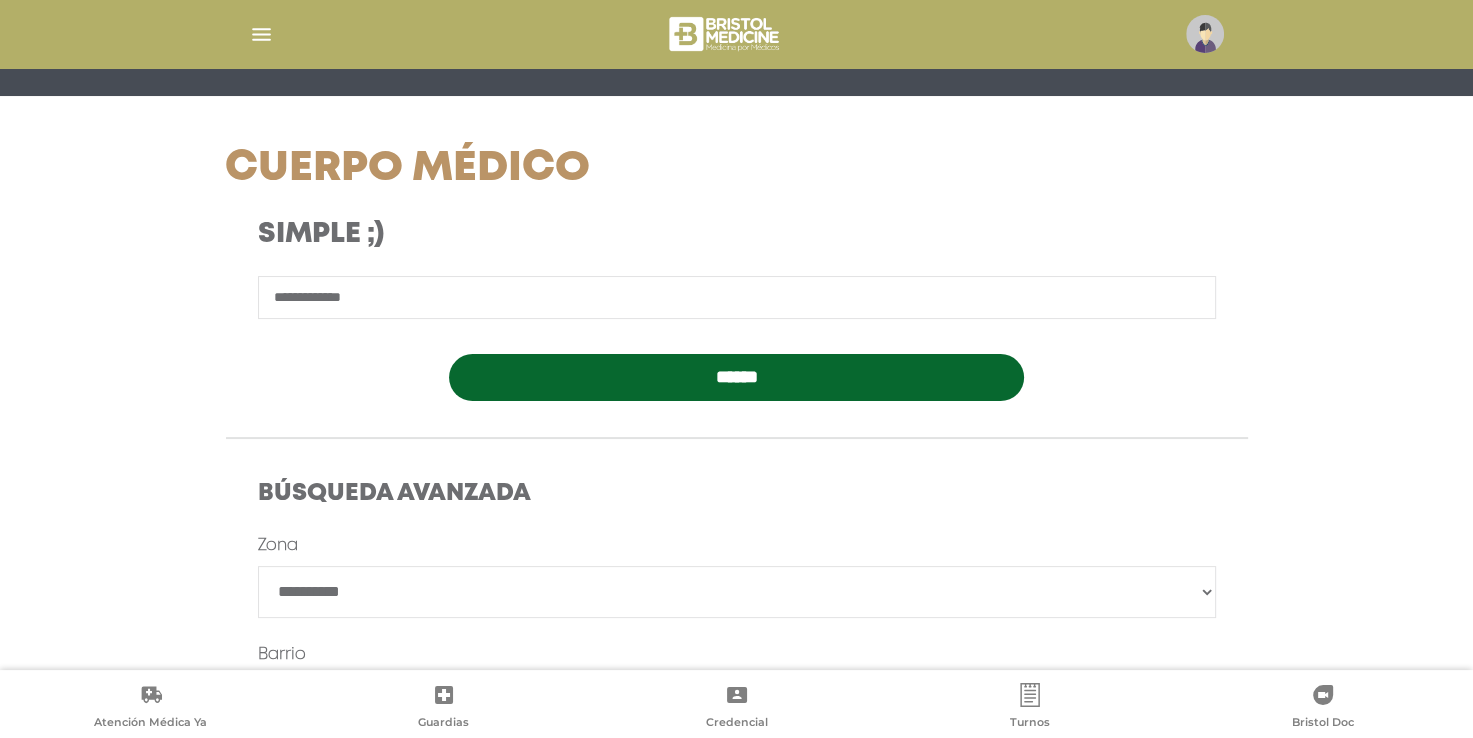 type on "**********" 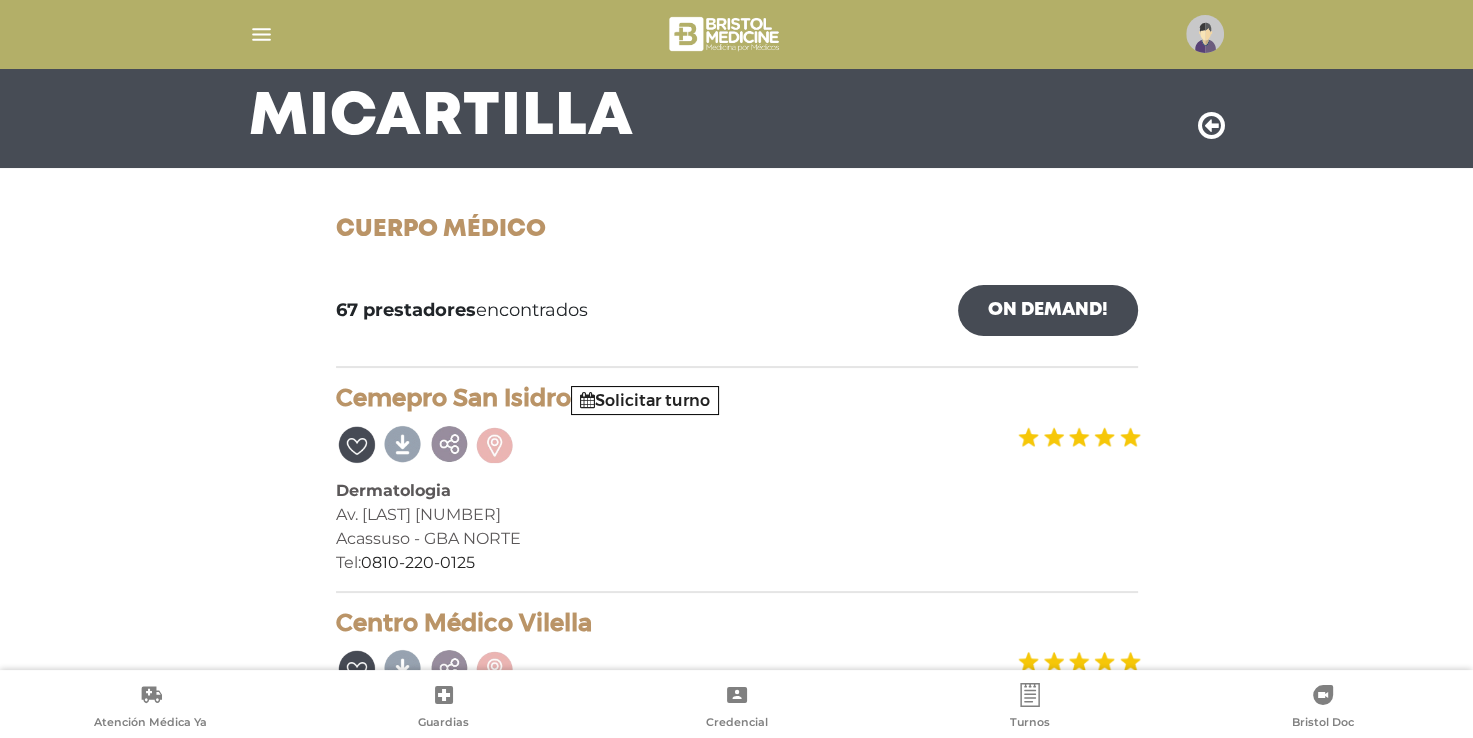 scroll, scrollTop: 140, scrollLeft: 0, axis: vertical 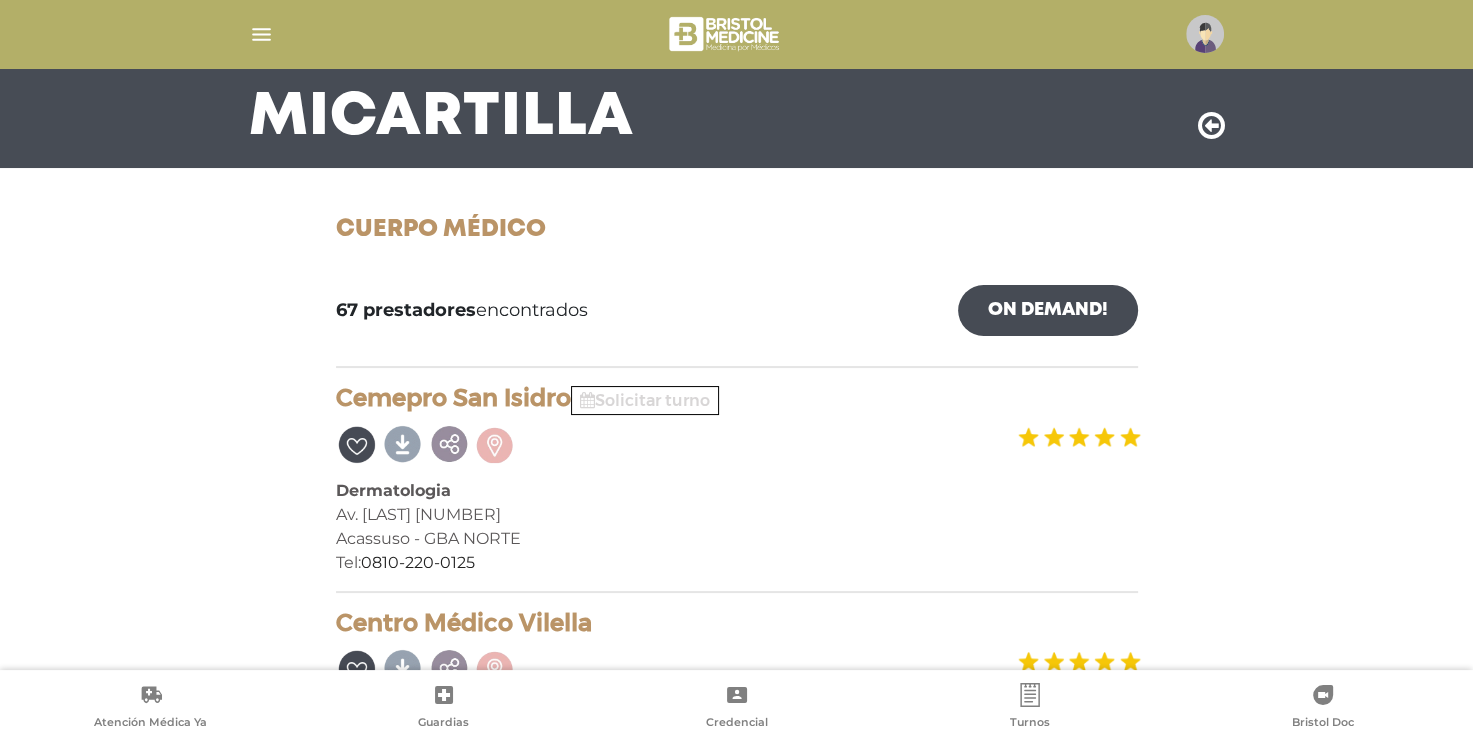 click on "Solicitar turno" at bounding box center [645, 400] 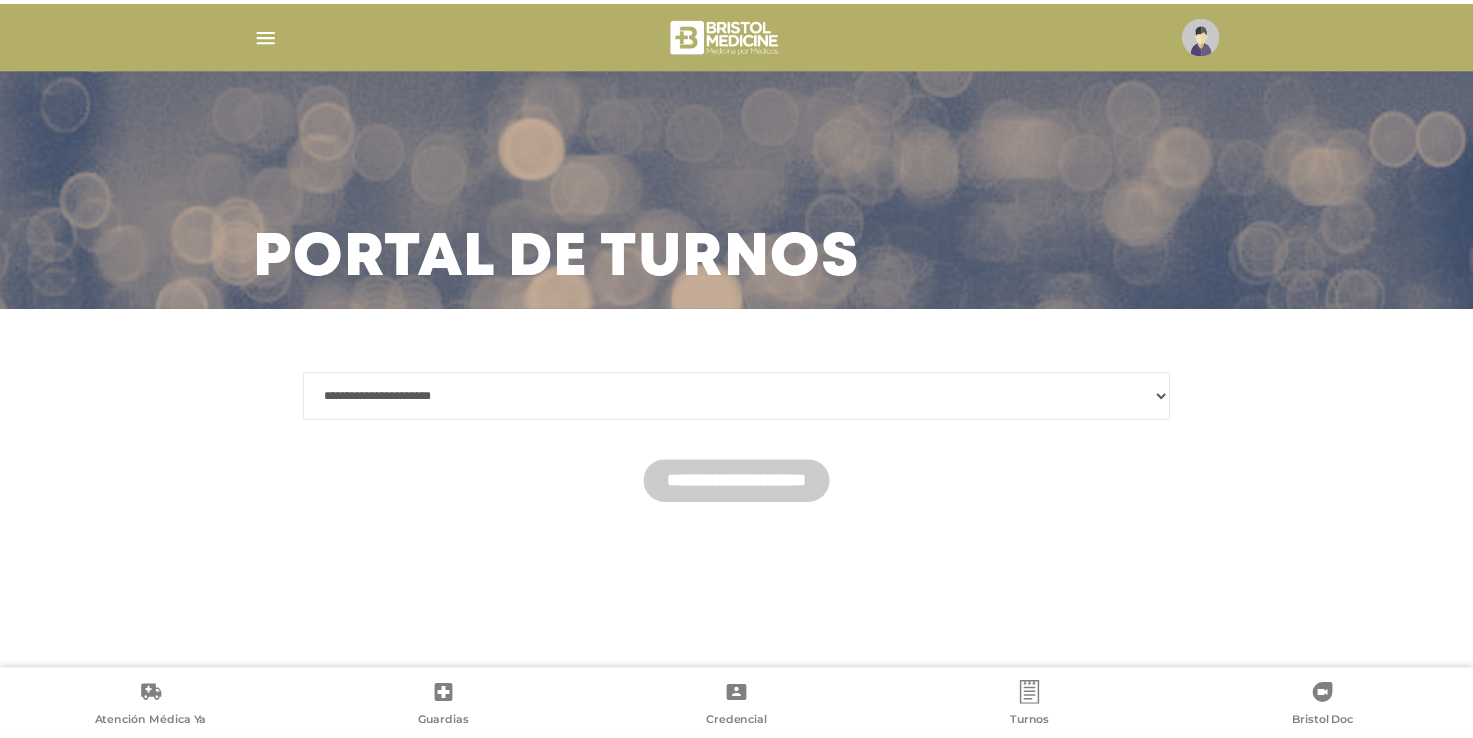scroll, scrollTop: 0, scrollLeft: 0, axis: both 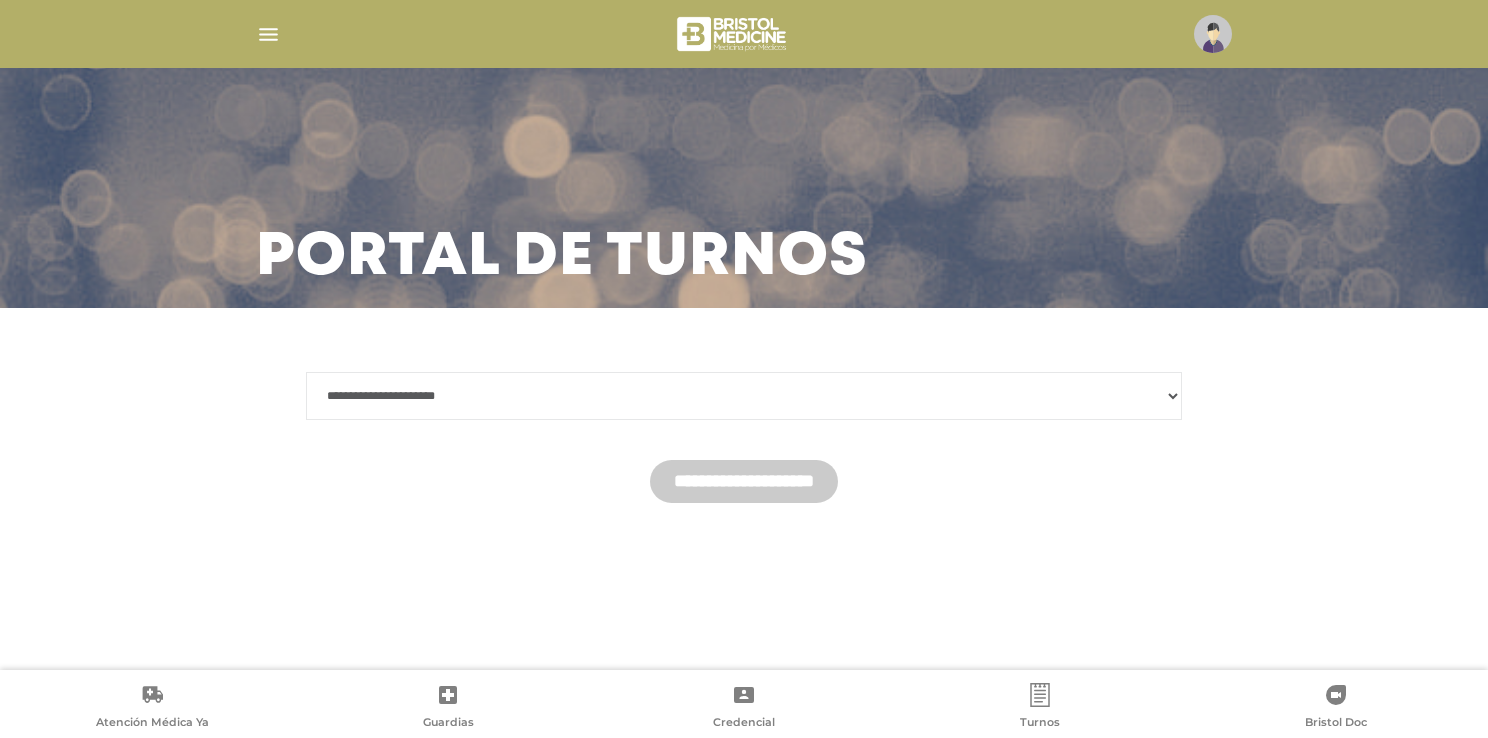 drag, startPoint x: 0, startPoint y: 0, endPoint x: 658, endPoint y: 400, distance: 770.04156 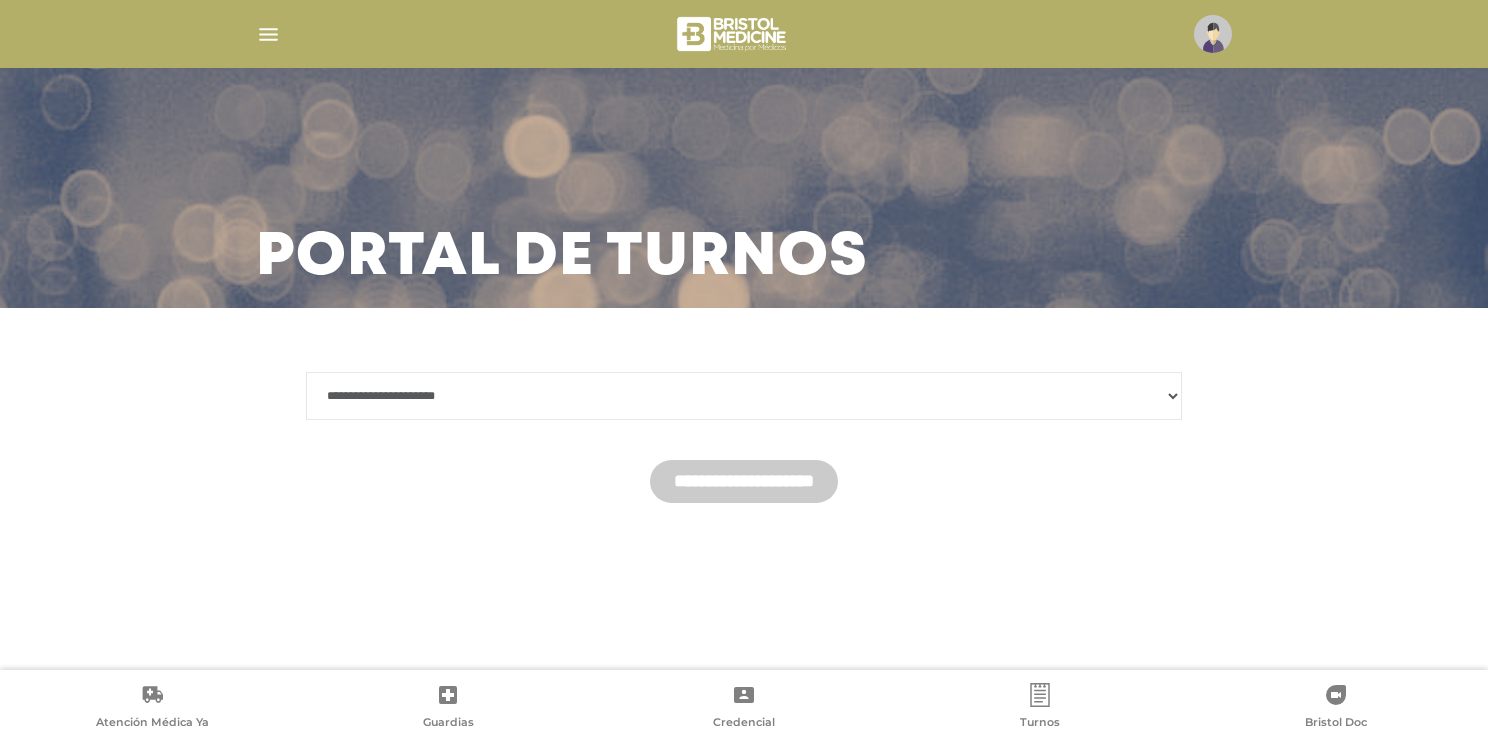 select on "*******" 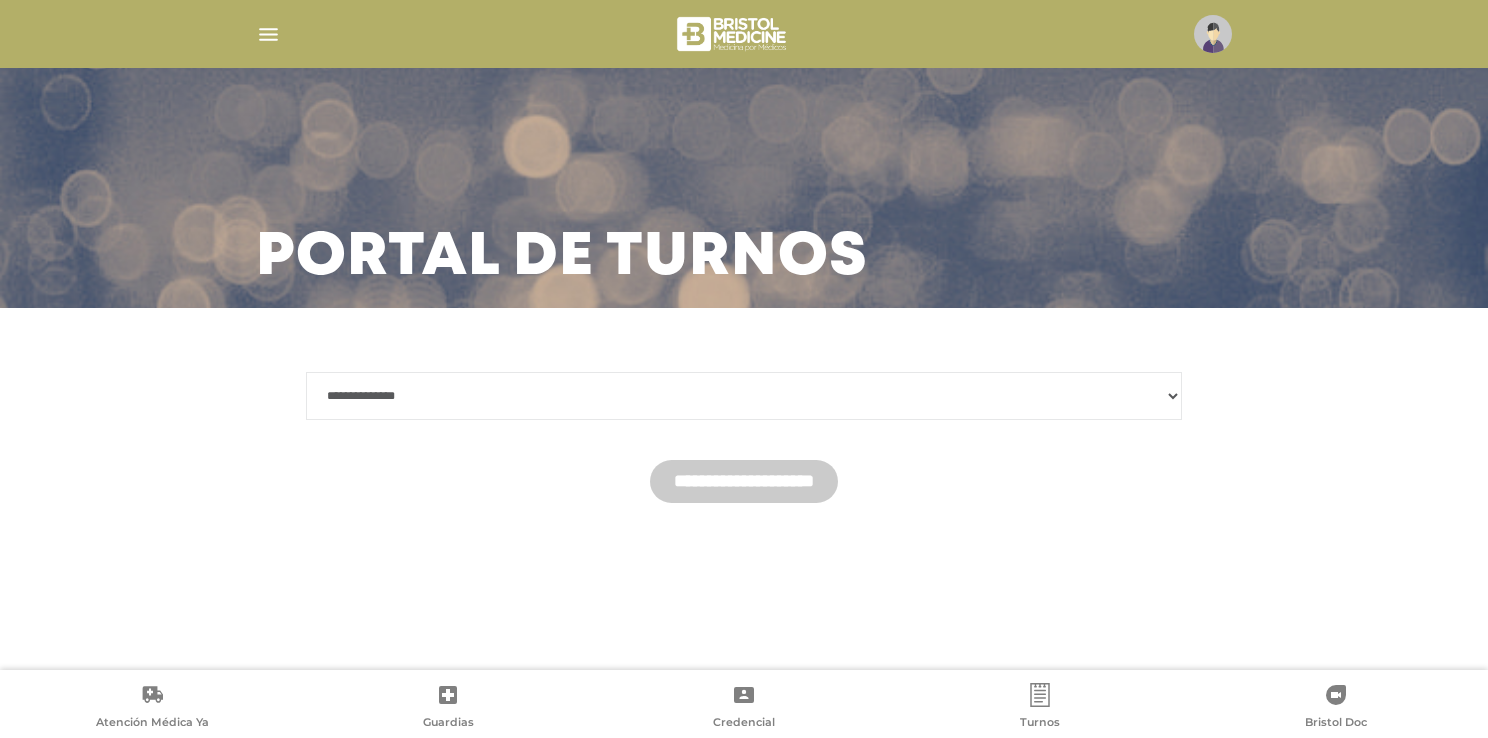 click on "**********" at bounding box center (744, 396) 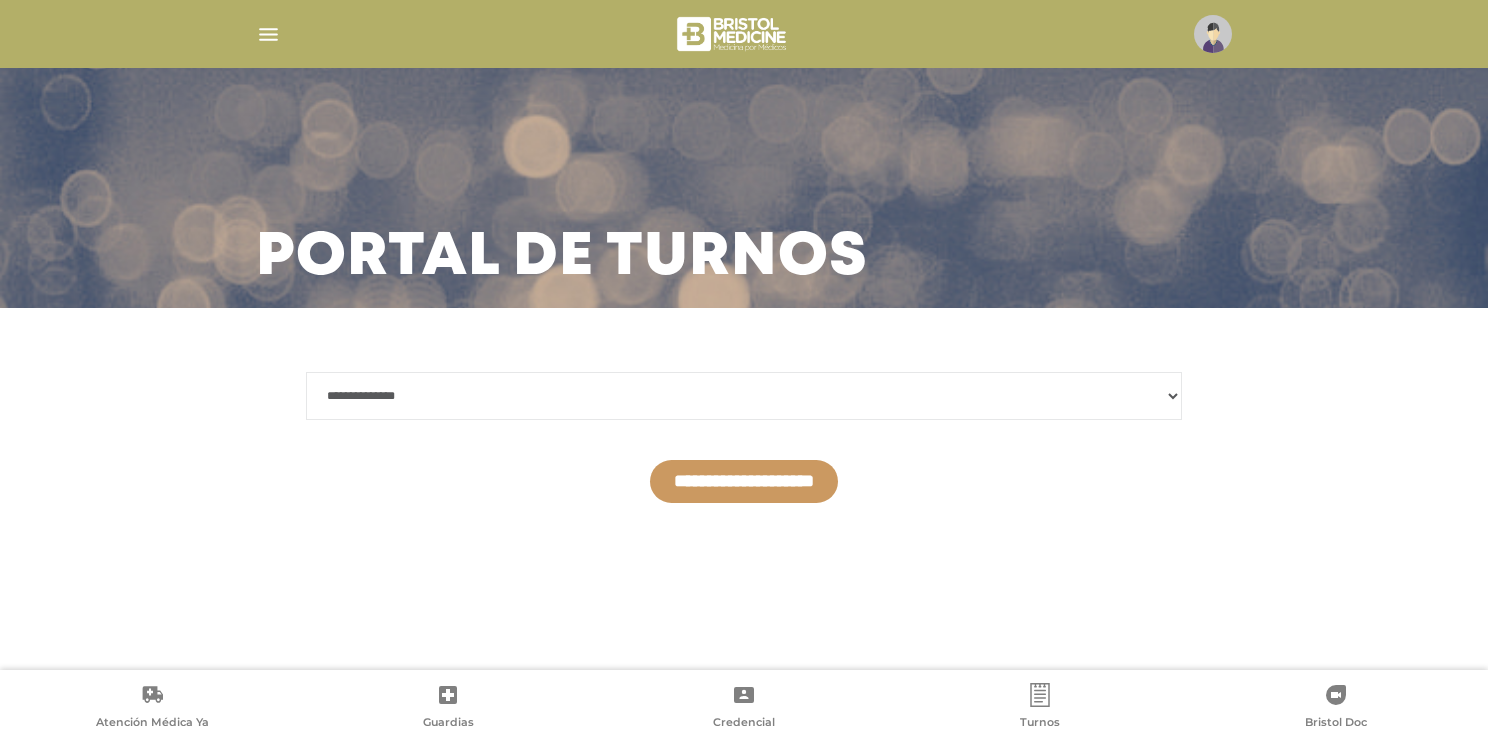 click on "**********" at bounding box center [744, 481] 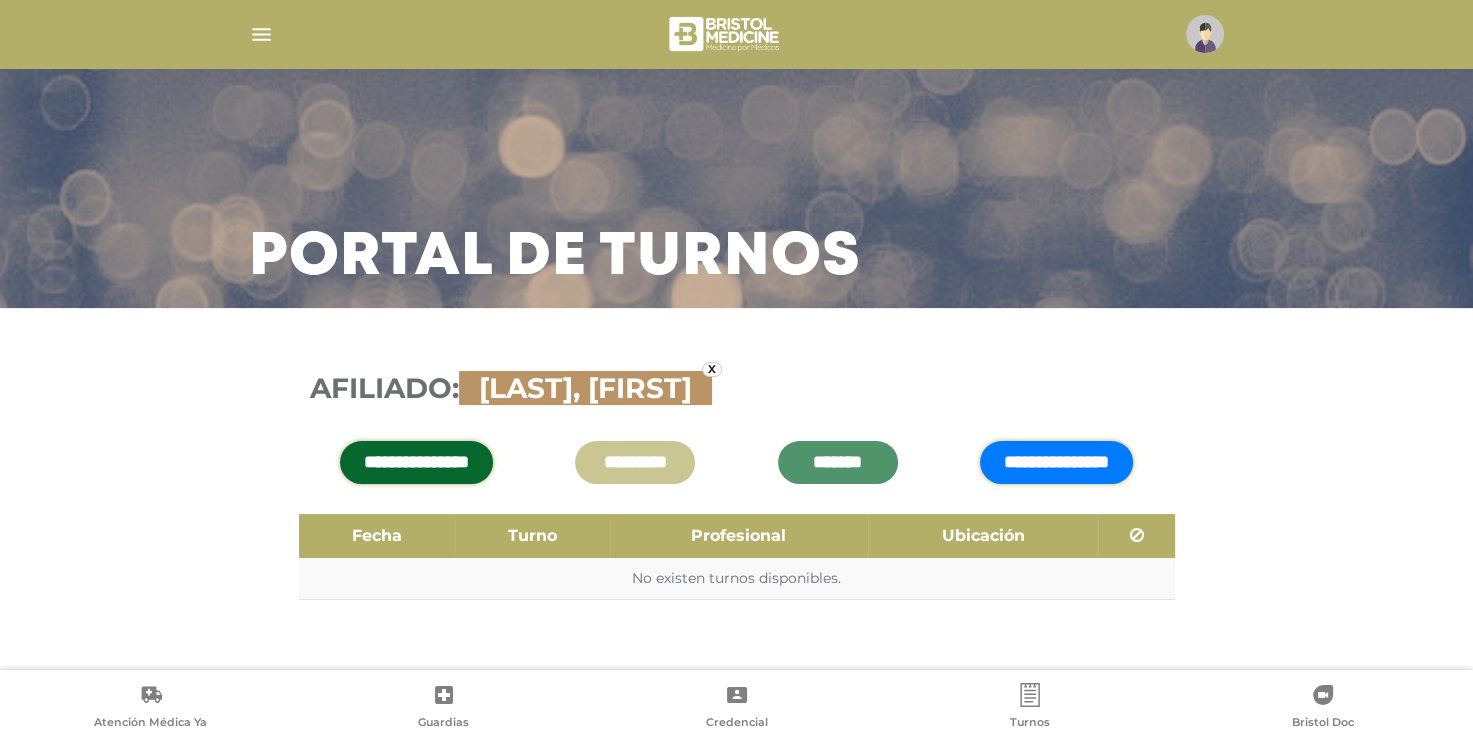 click on "**********" at bounding box center [1056, 462] 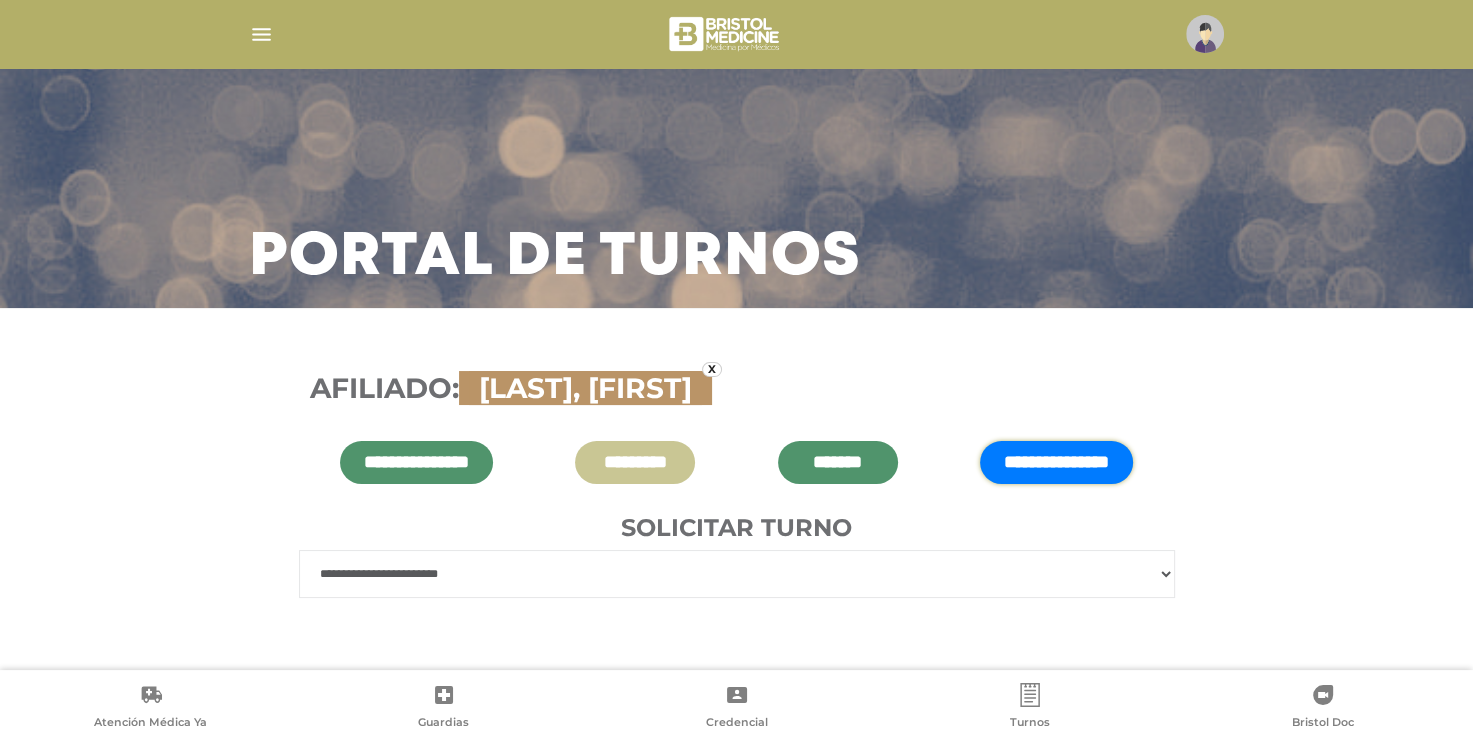scroll, scrollTop: 40, scrollLeft: 0, axis: vertical 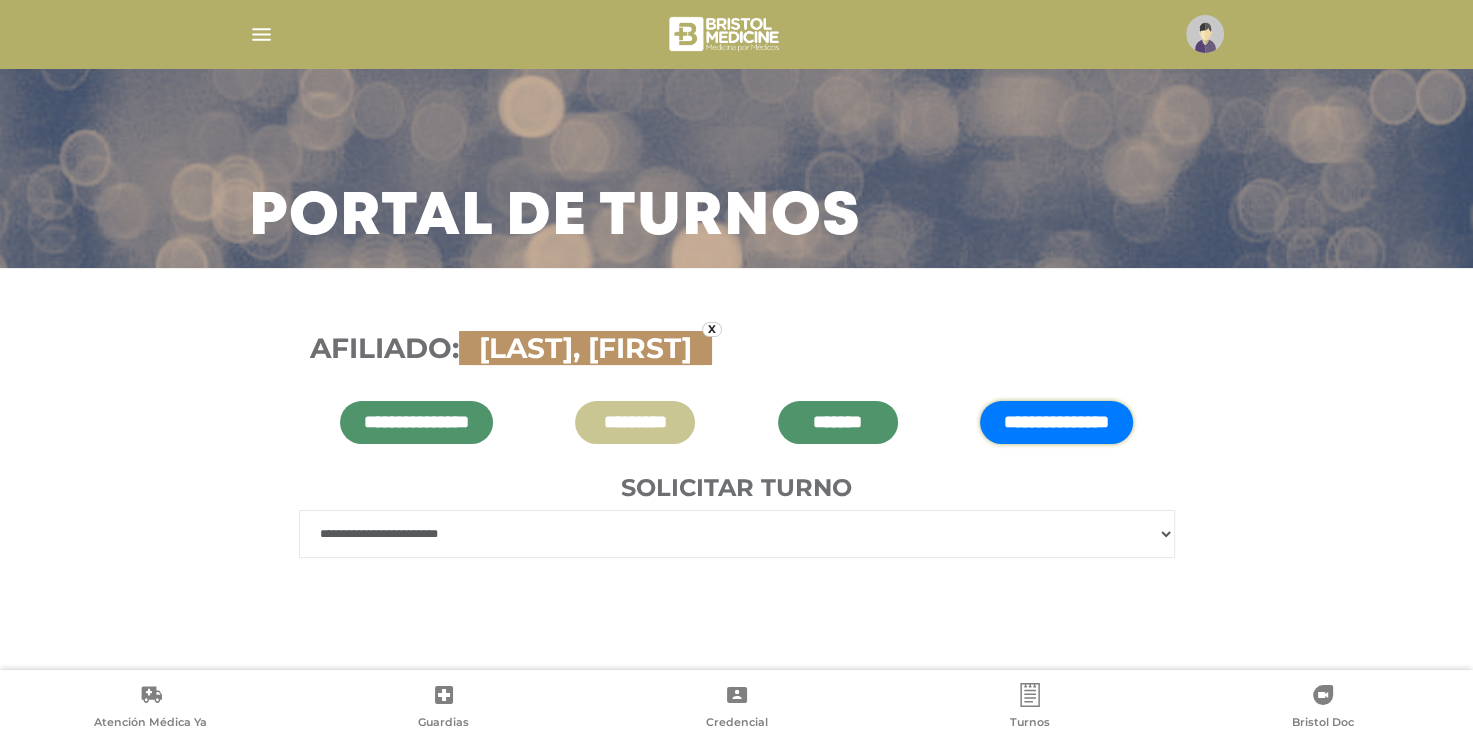 click on "**********" at bounding box center (737, 534) 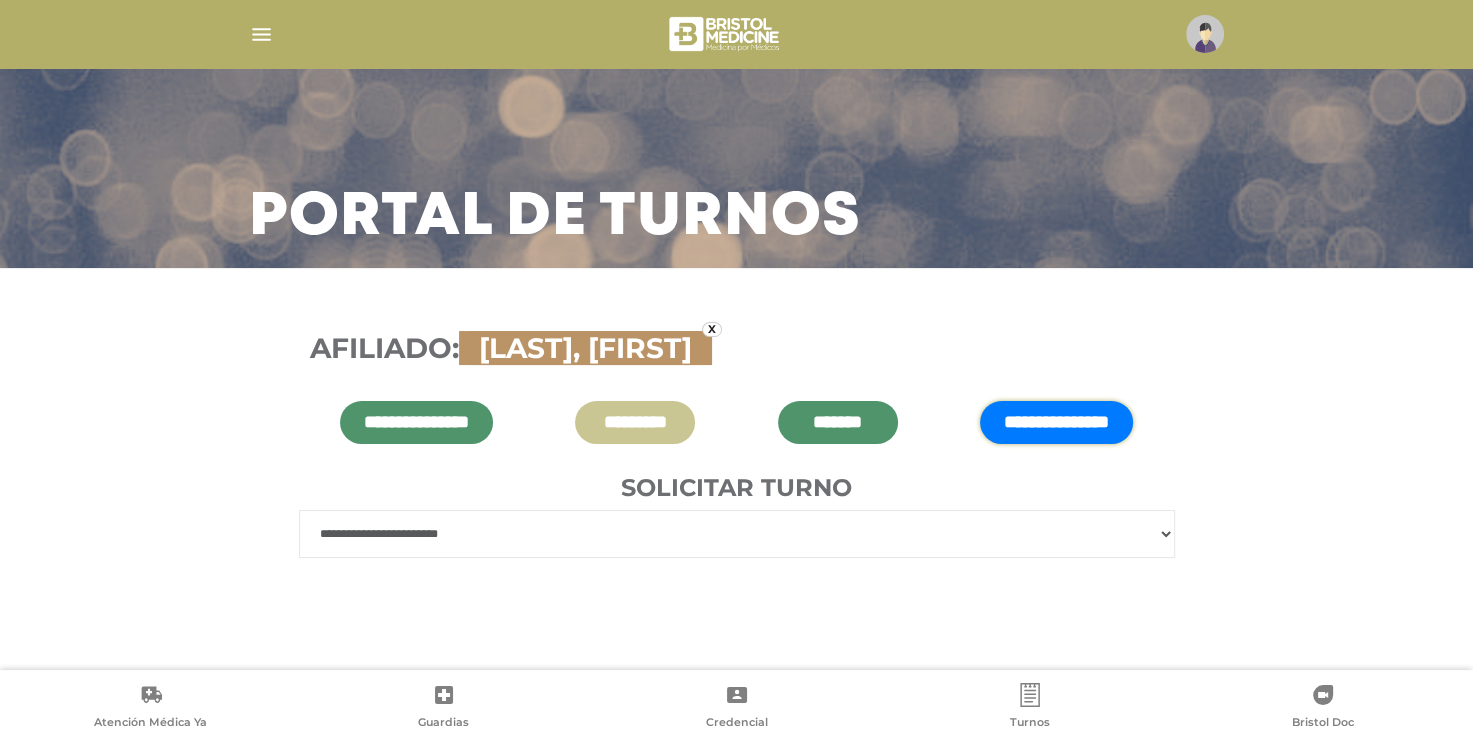 select on "****" 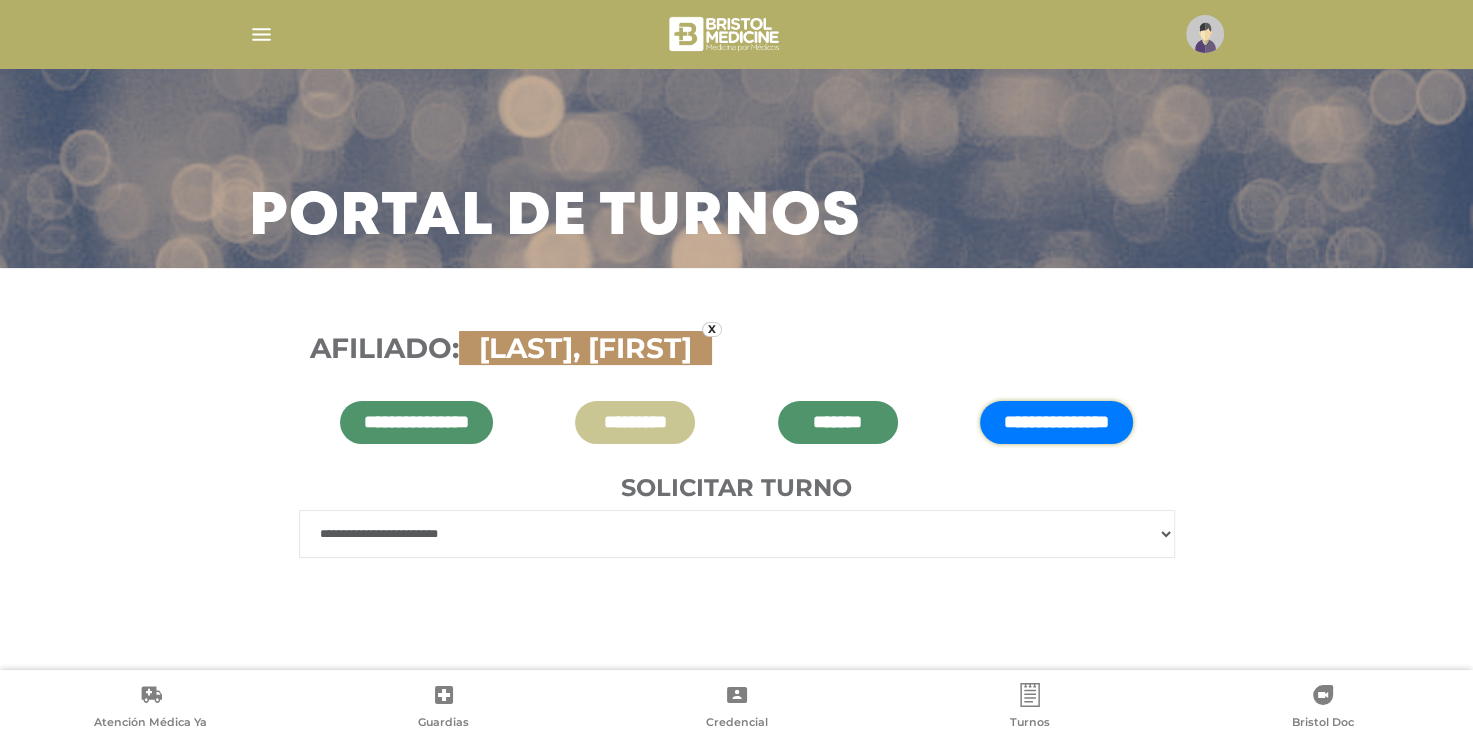 click on "**********" at bounding box center (737, 534) 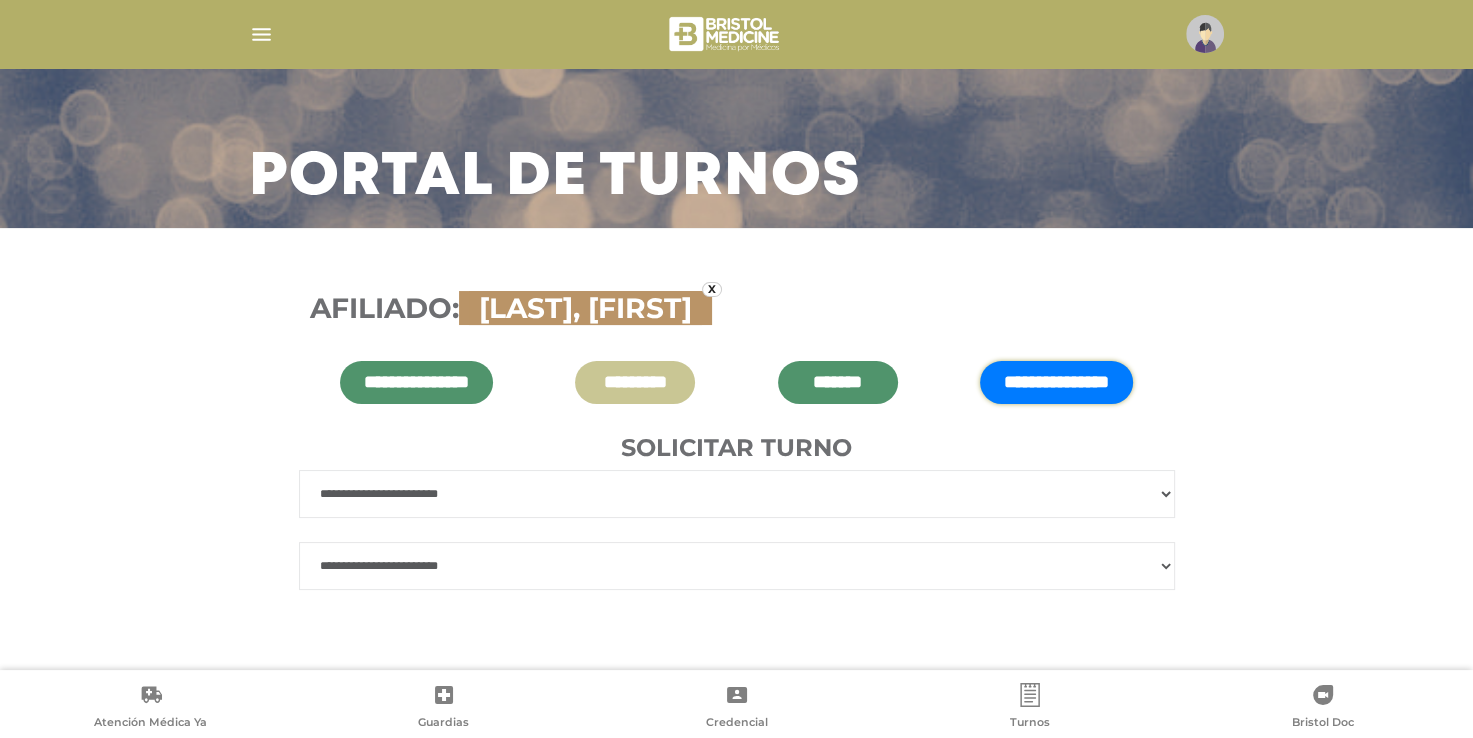 scroll, scrollTop: 88, scrollLeft: 0, axis: vertical 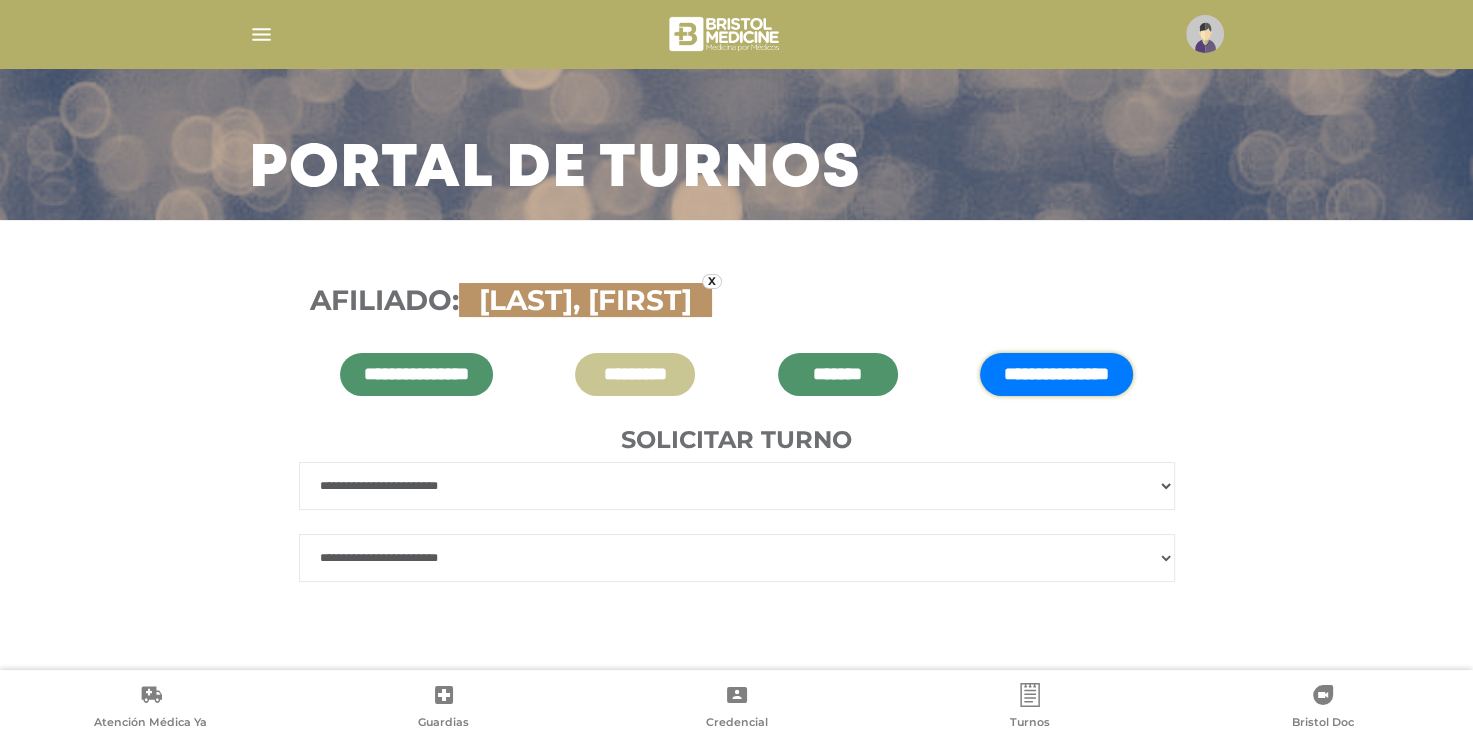 click on "**********" at bounding box center (737, 558) 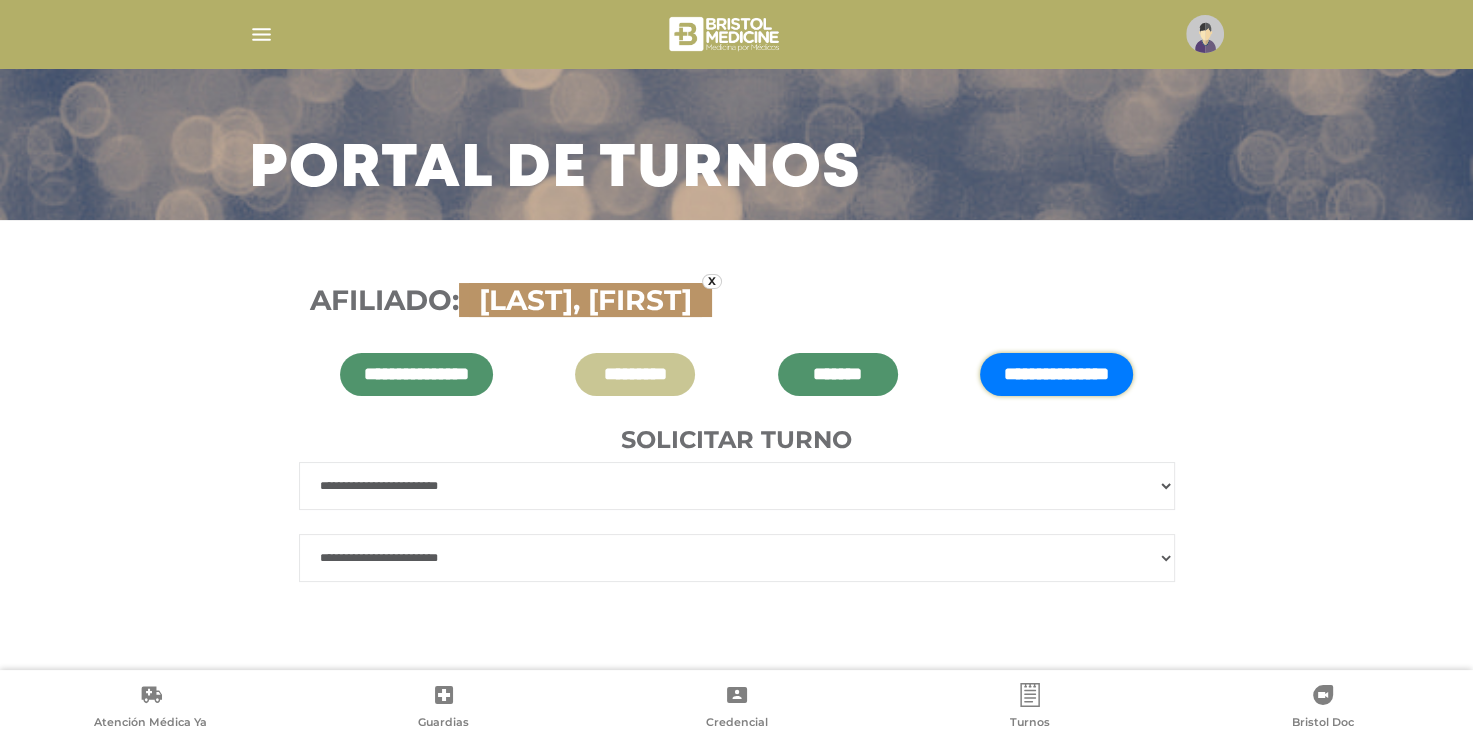 select on "***" 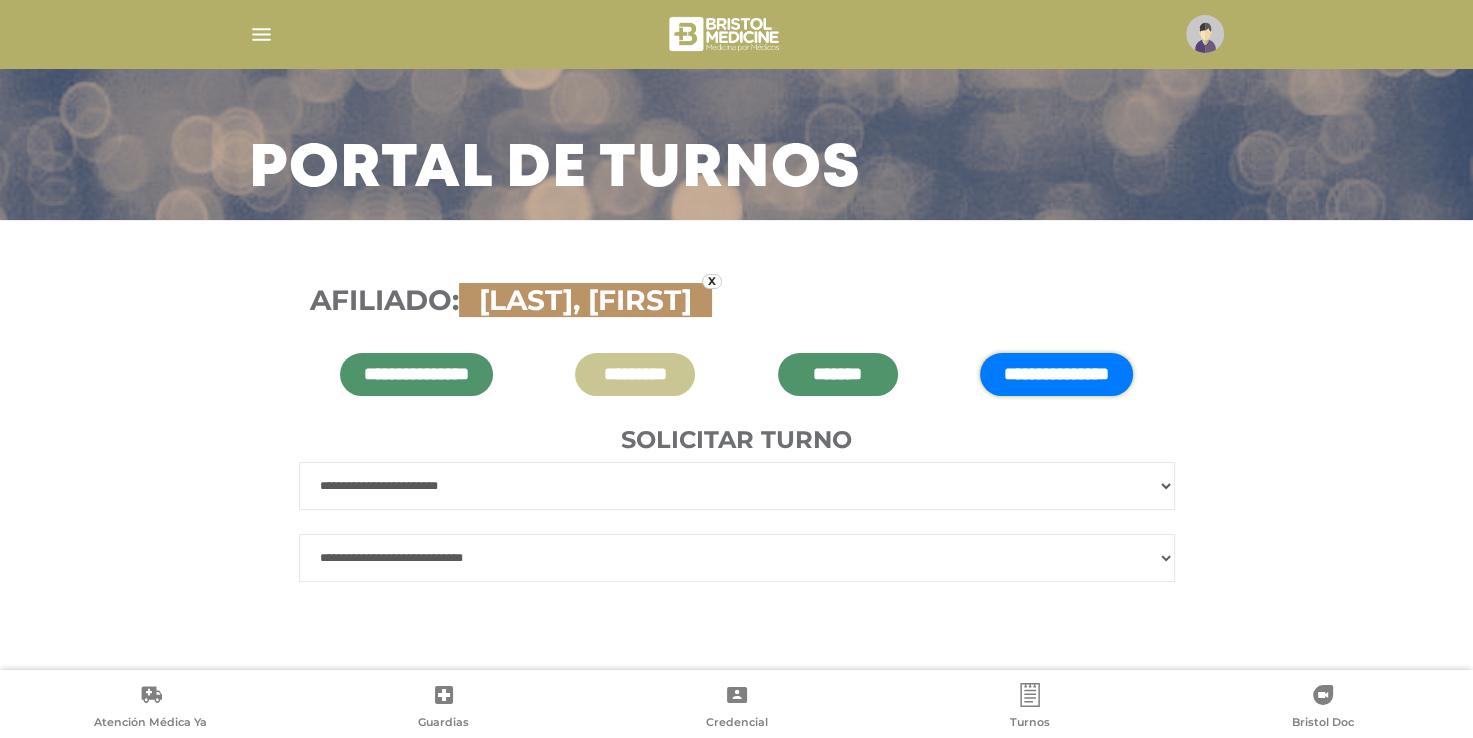 click on "**********" at bounding box center [737, 558] 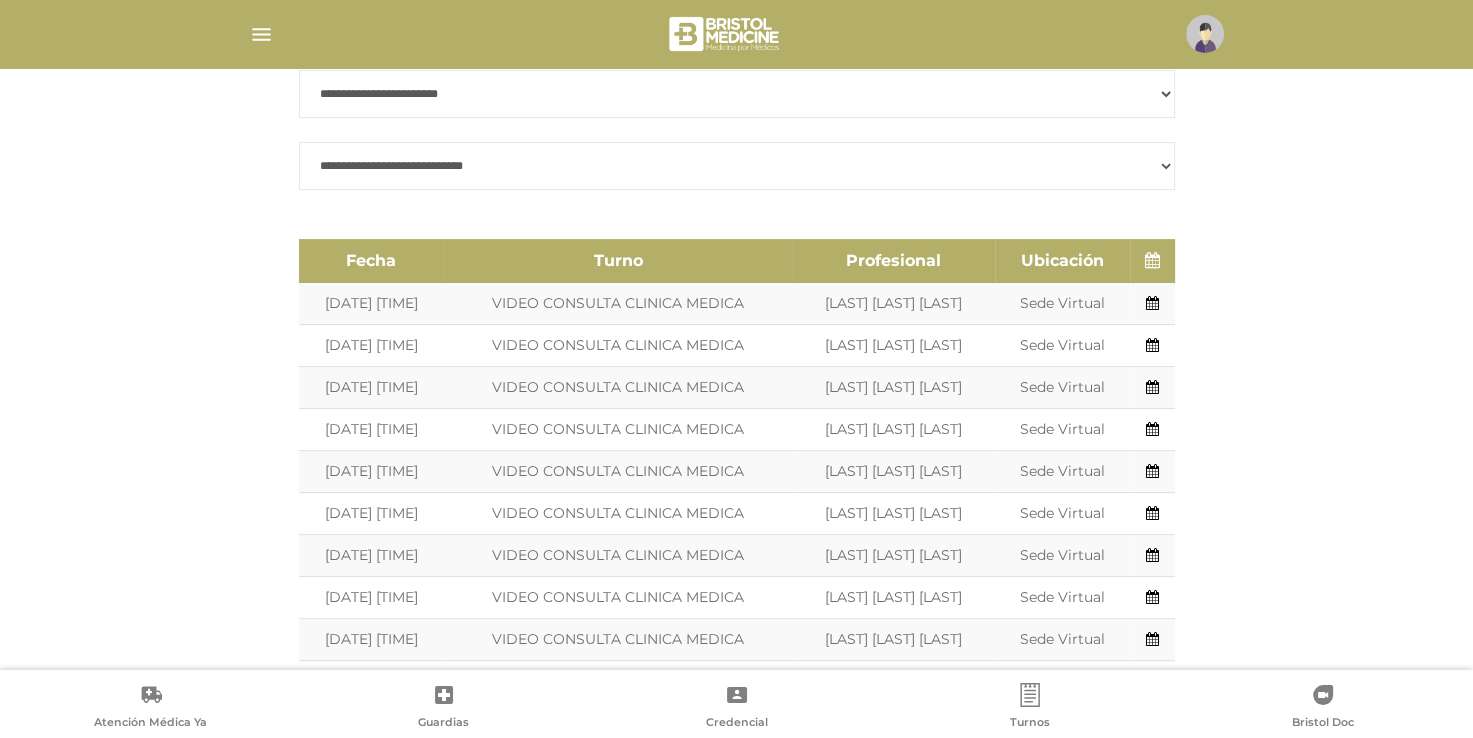 scroll, scrollTop: 407, scrollLeft: 0, axis: vertical 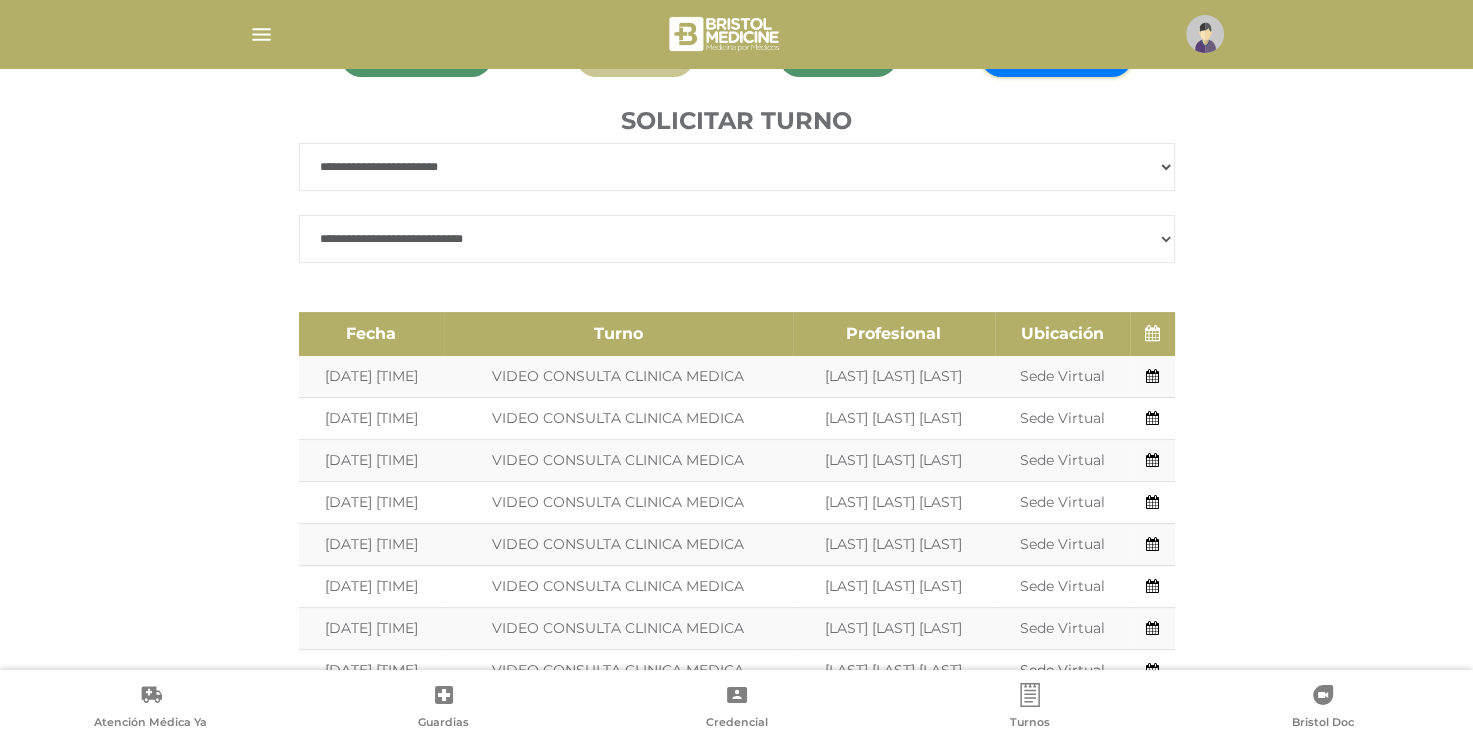 click on "**********" at bounding box center (737, 167) 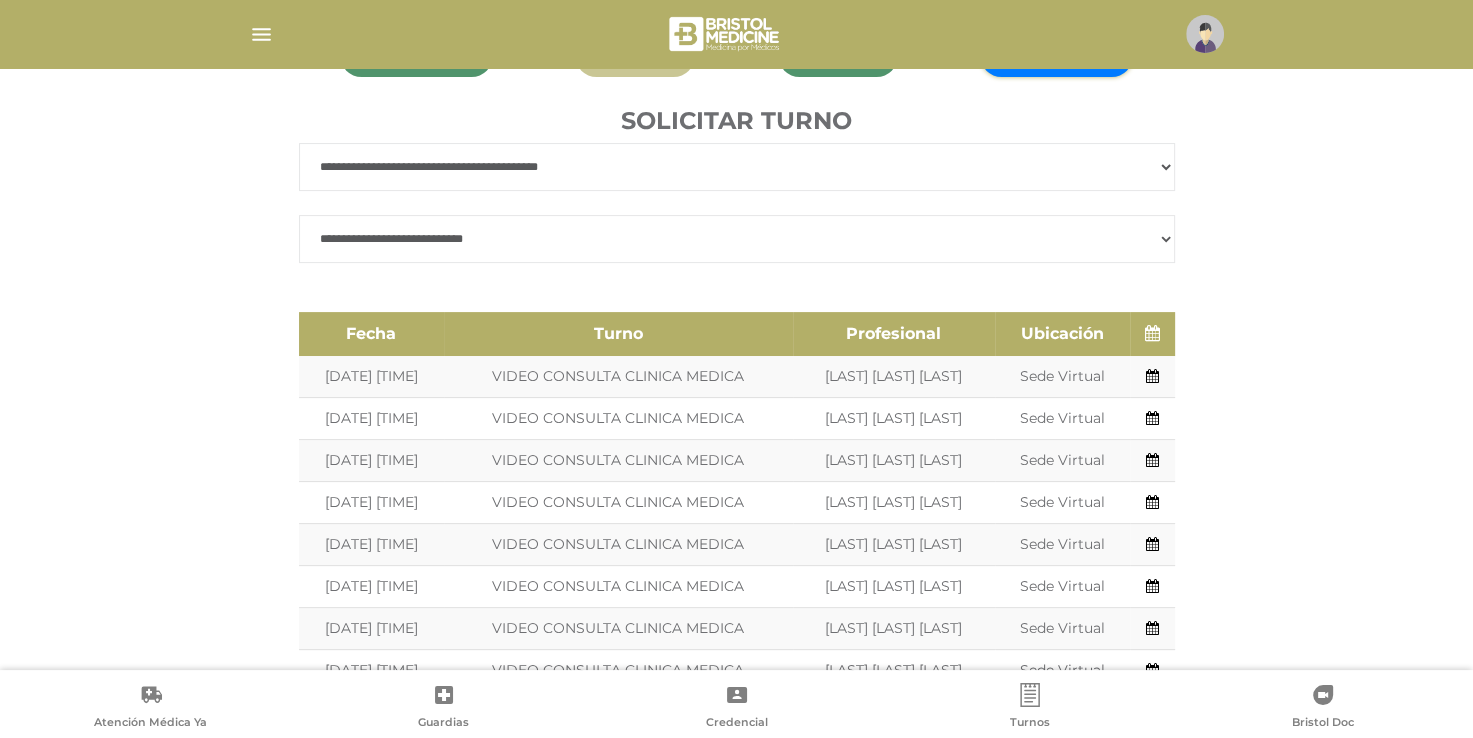 click on "**********" at bounding box center (737, 167) 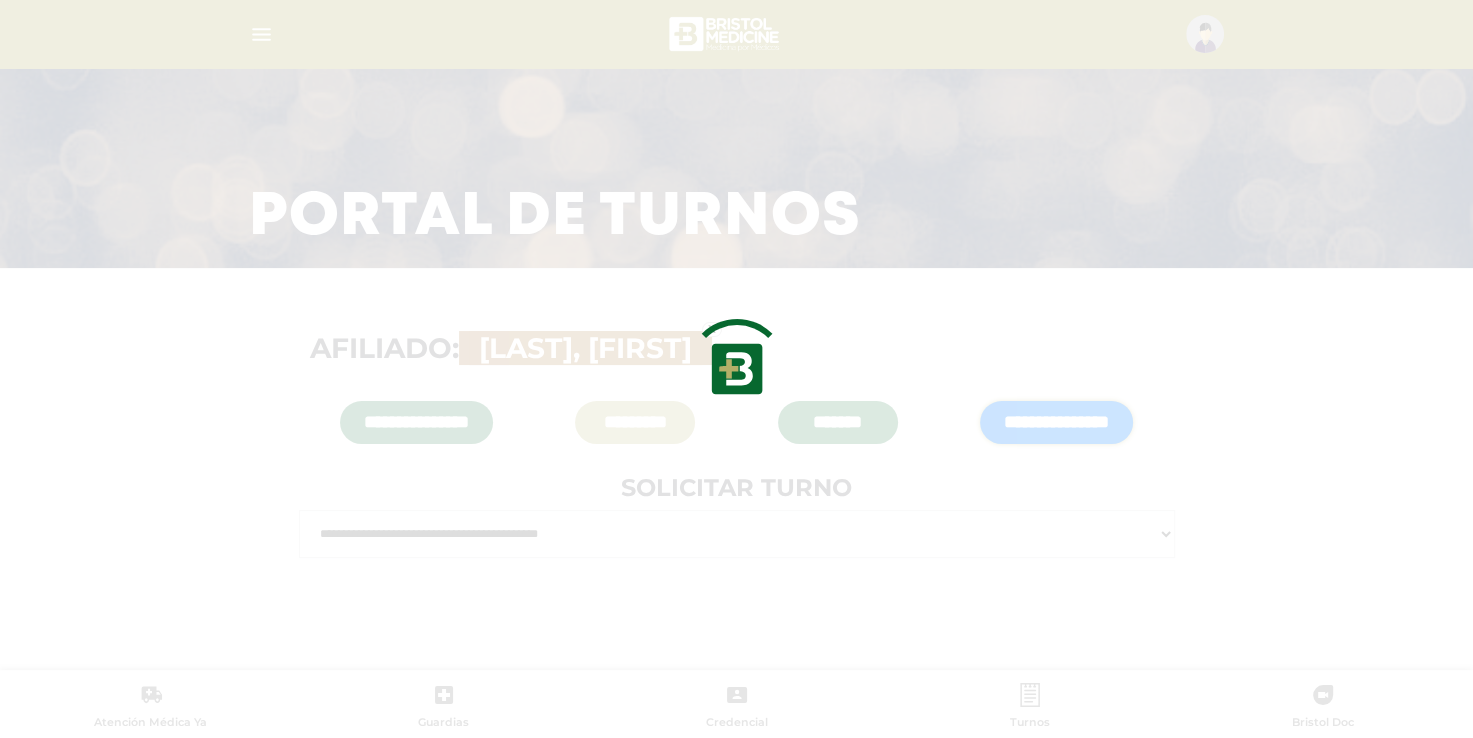 scroll, scrollTop: 88, scrollLeft: 0, axis: vertical 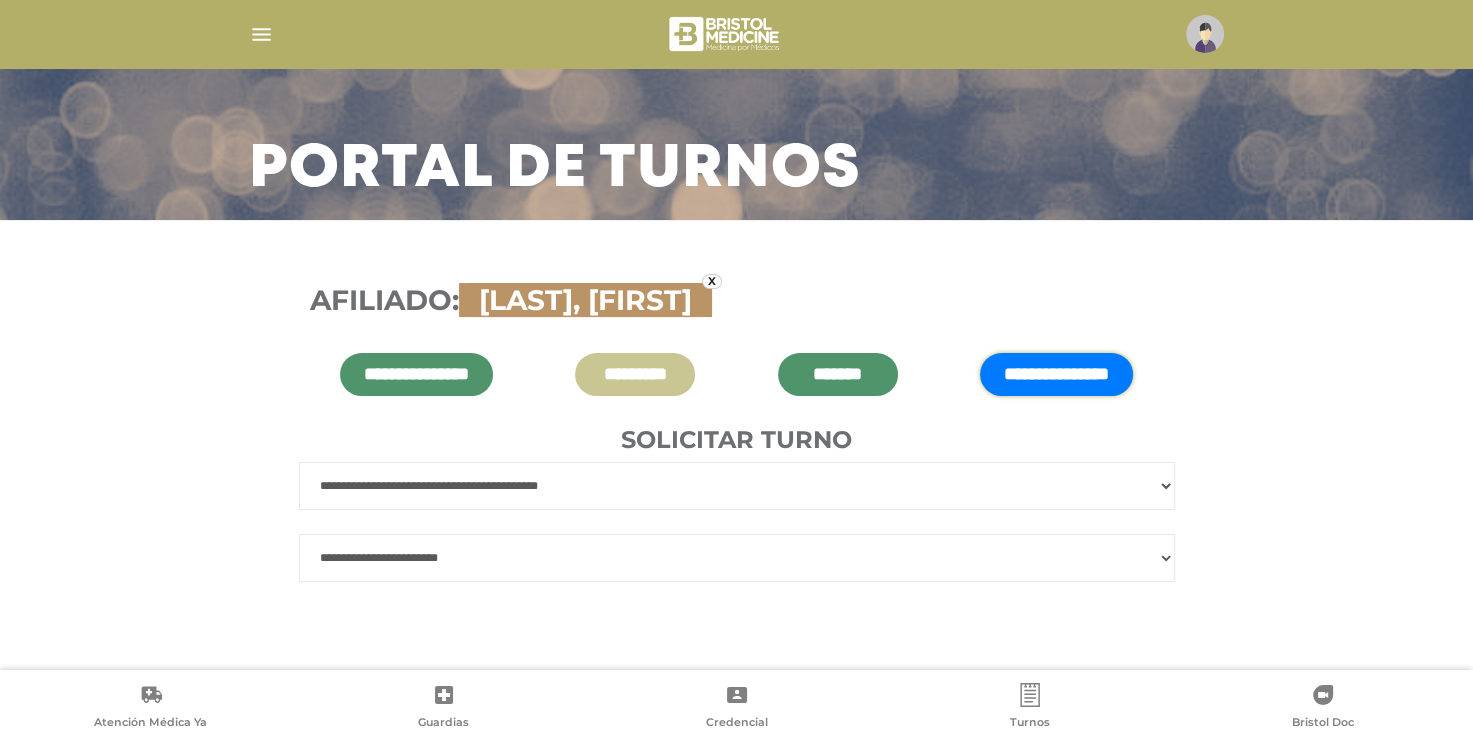 click on "**********" at bounding box center (737, 558) 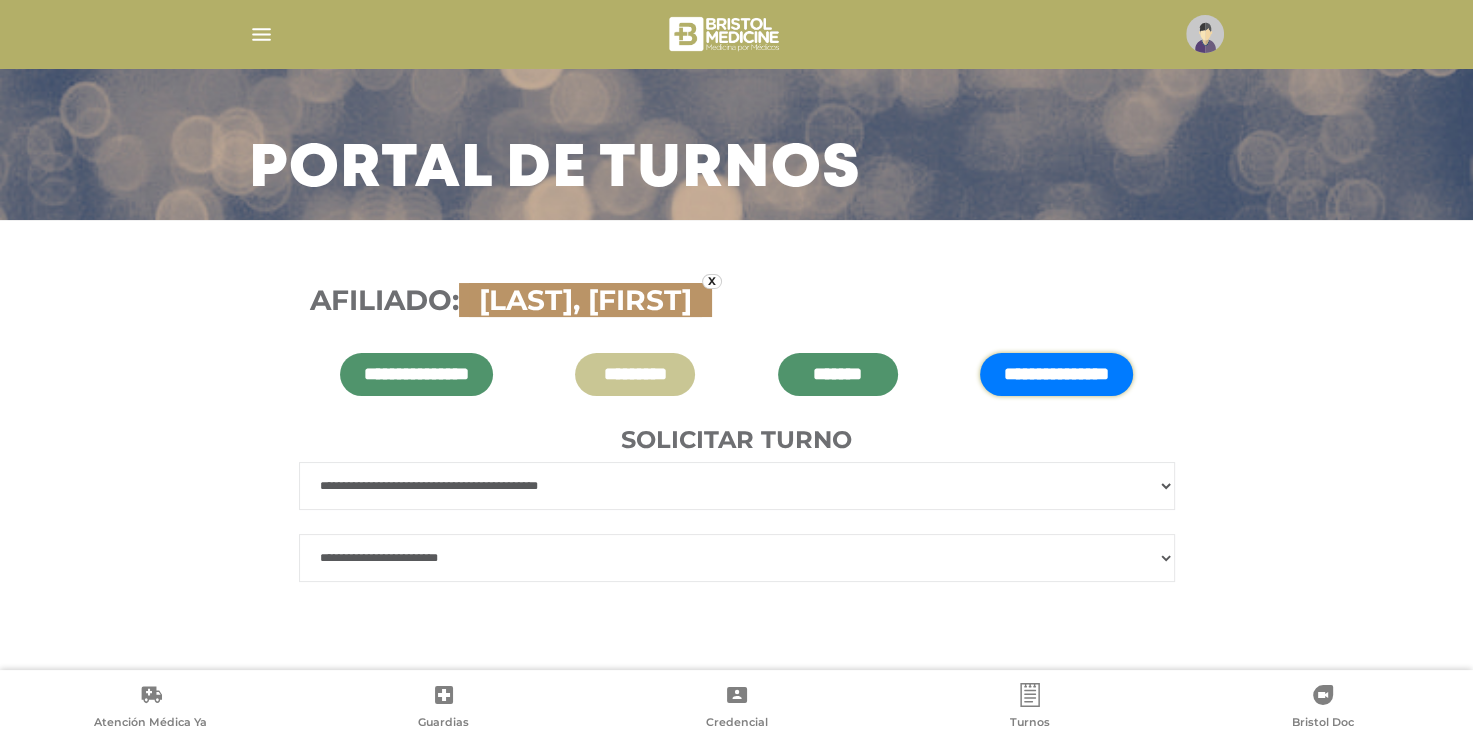select on "*" 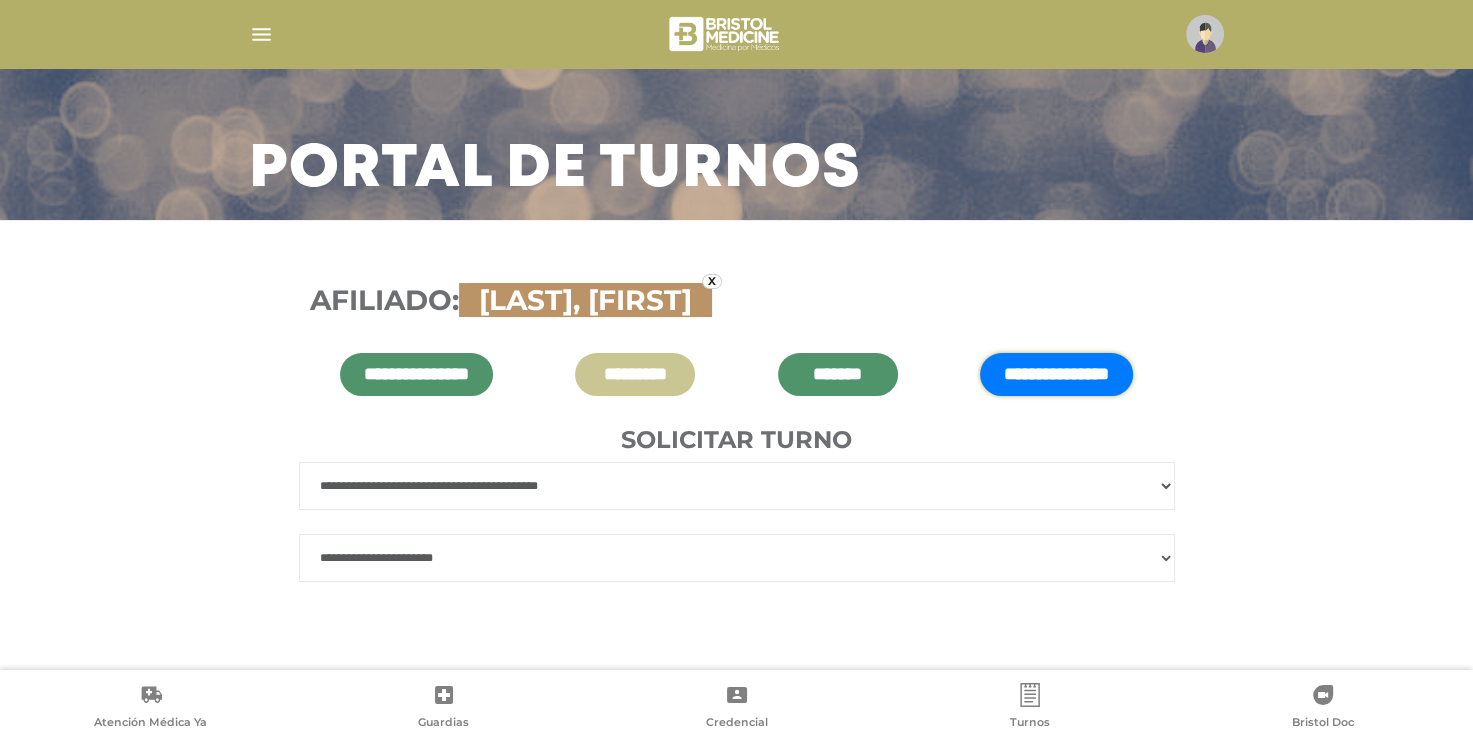 click on "**********" at bounding box center (737, 558) 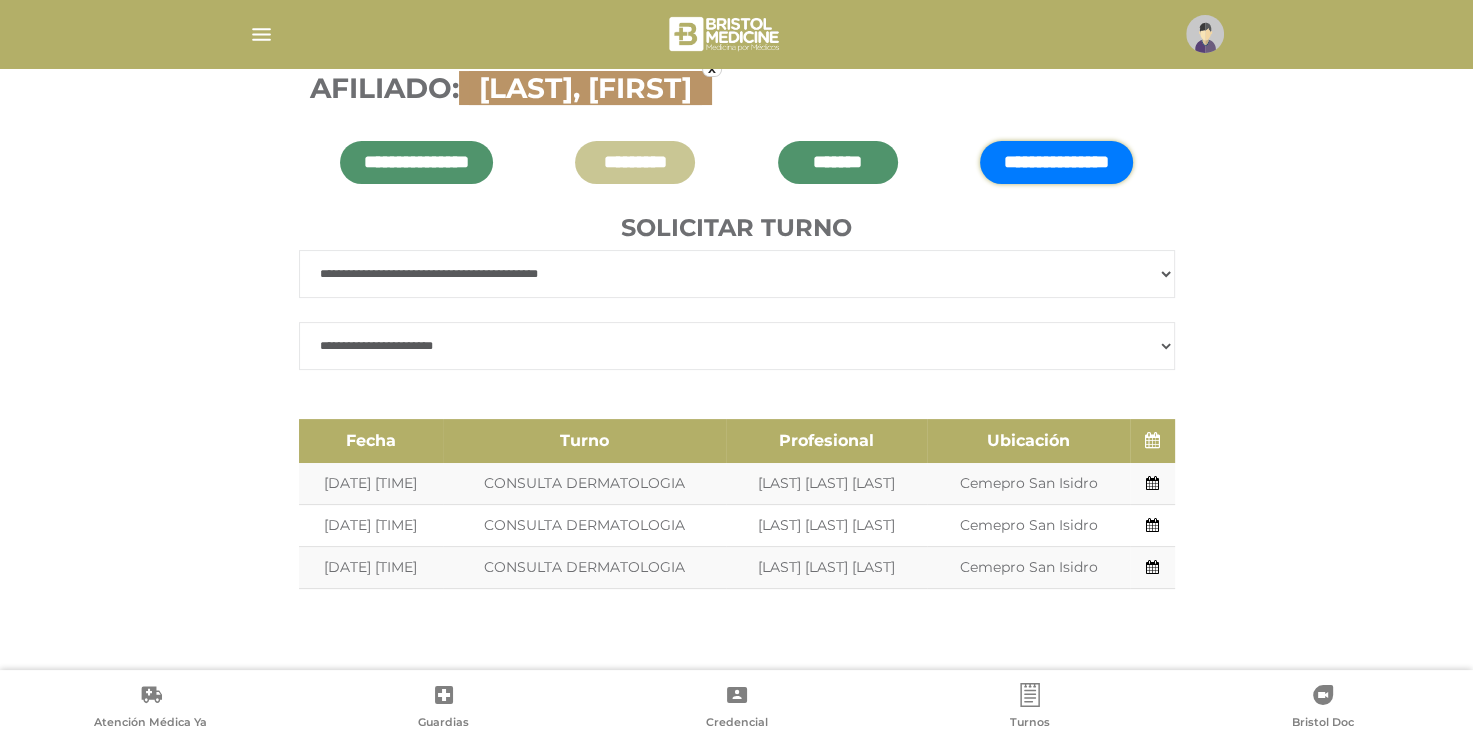 scroll, scrollTop: 306, scrollLeft: 0, axis: vertical 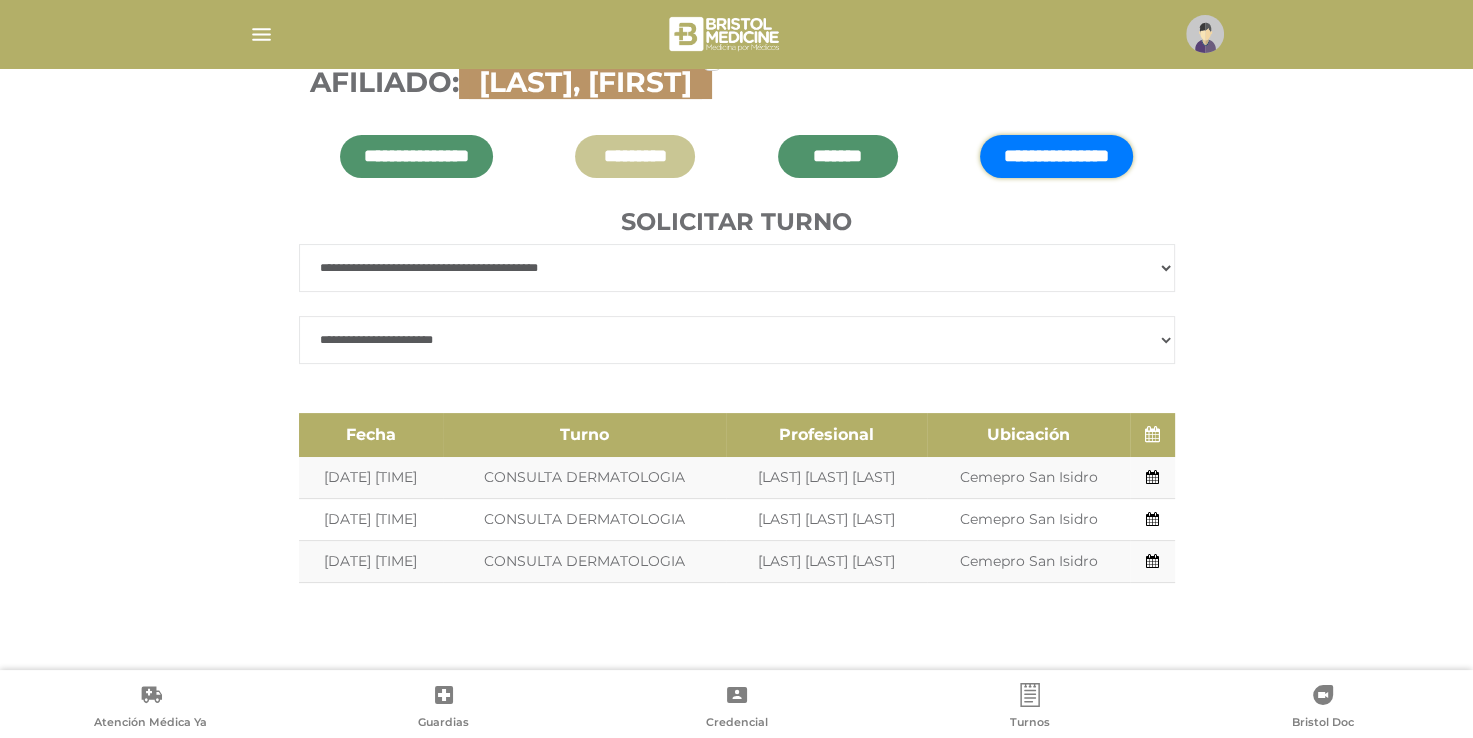 click on "**********" at bounding box center [737, 268] 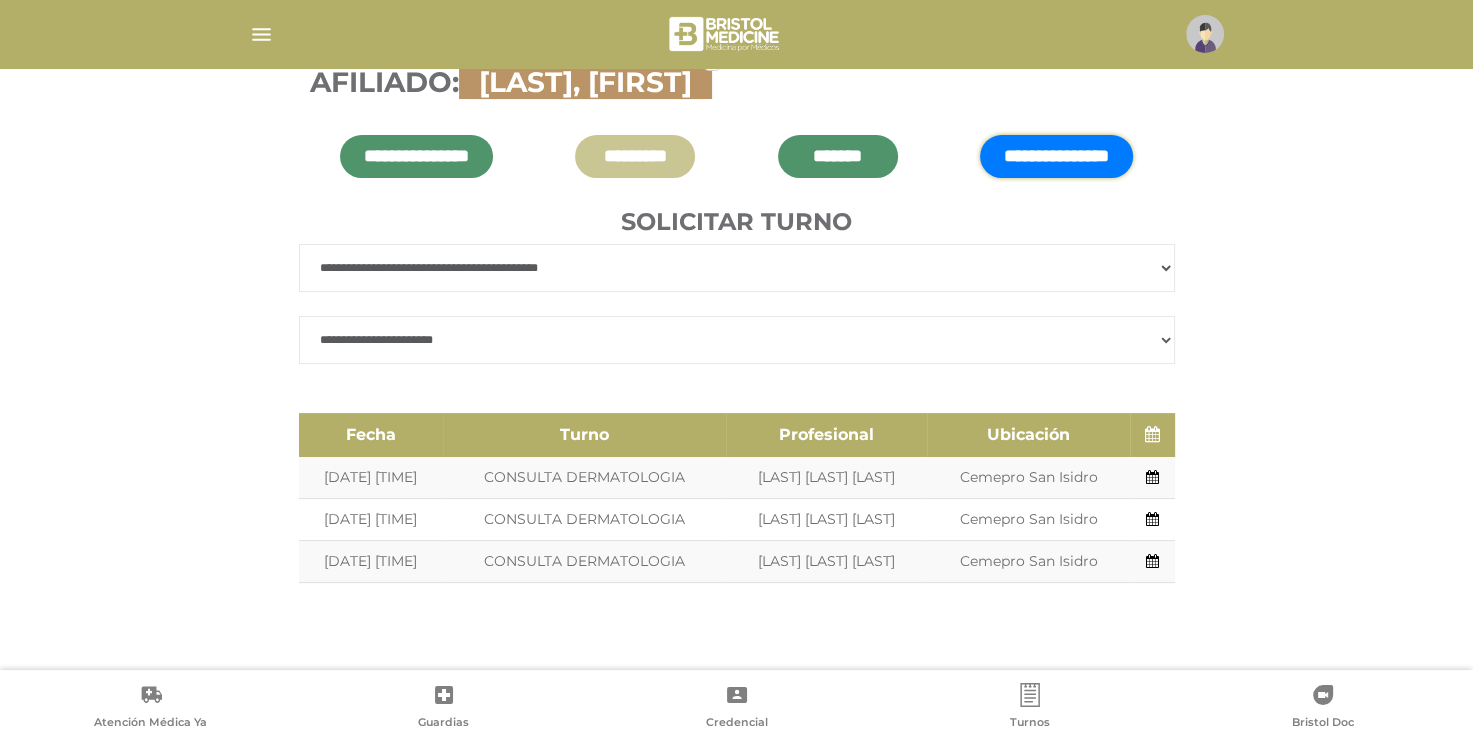 scroll, scrollTop: 0, scrollLeft: 0, axis: both 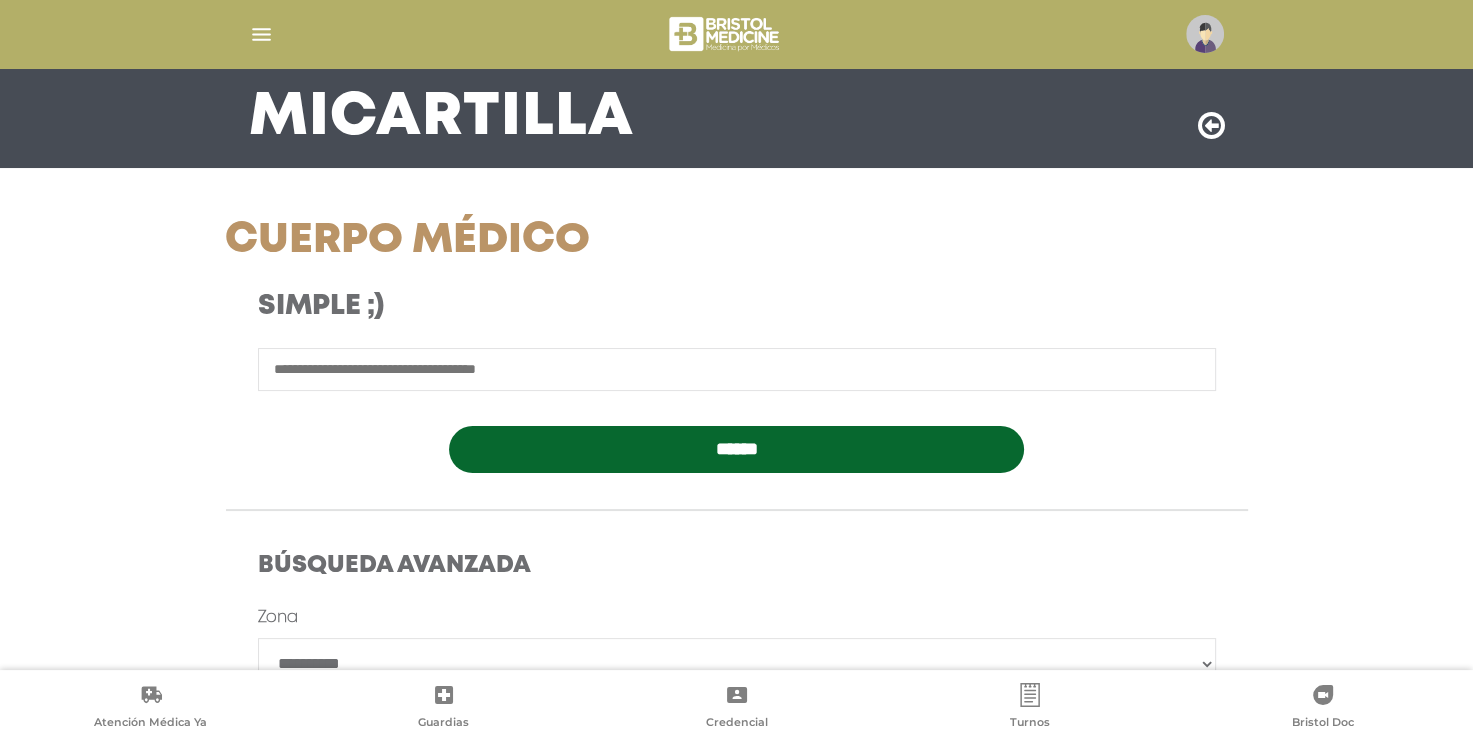 click at bounding box center [737, 369] 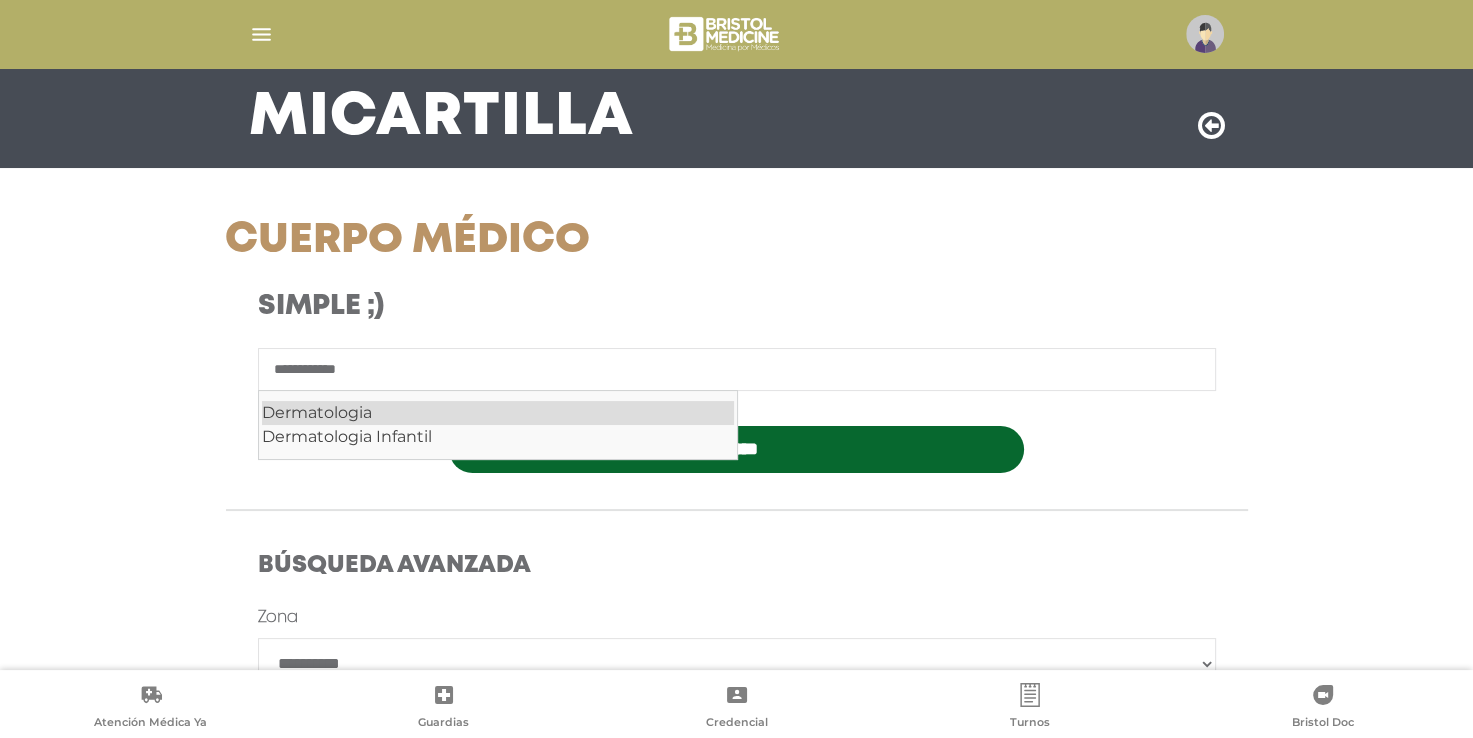 click on "Dermatologia" at bounding box center [498, 413] 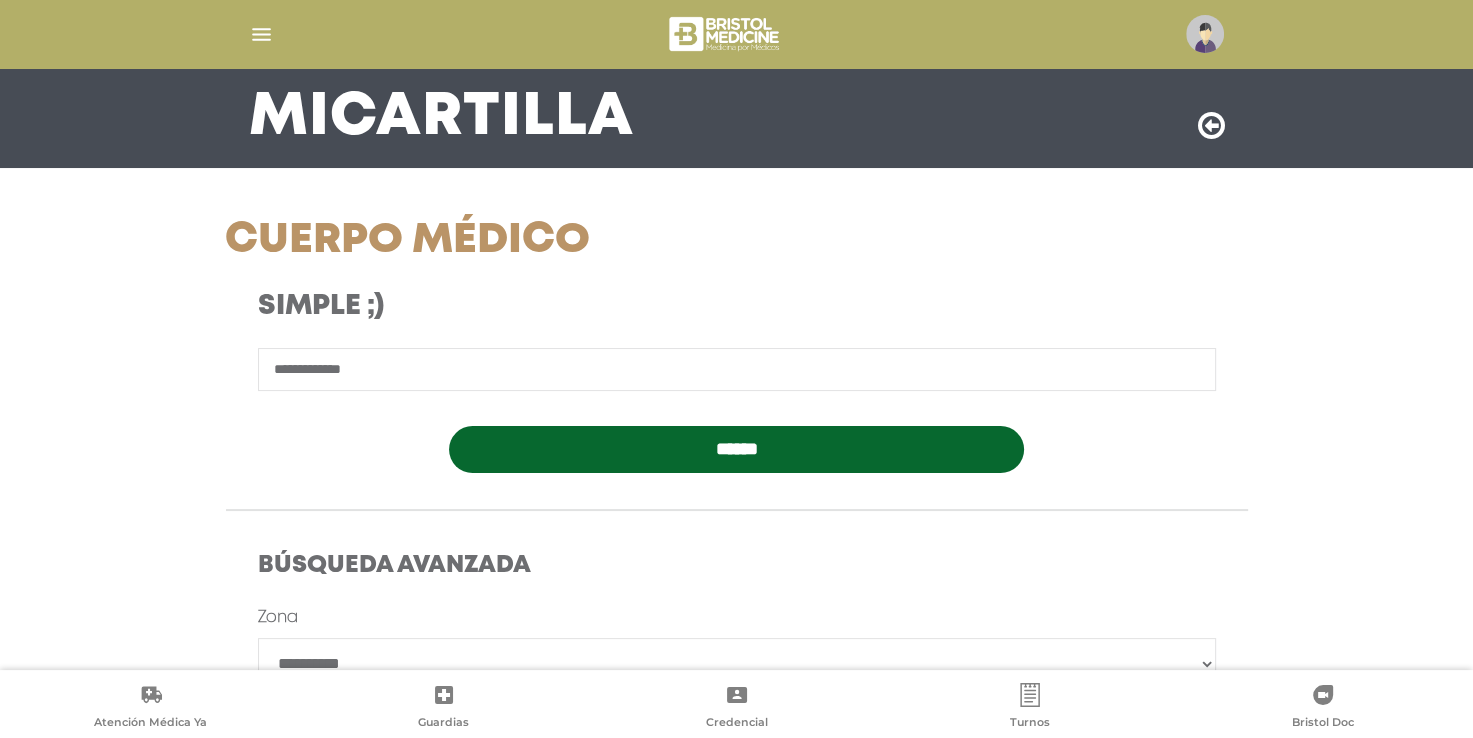 type on "**********" 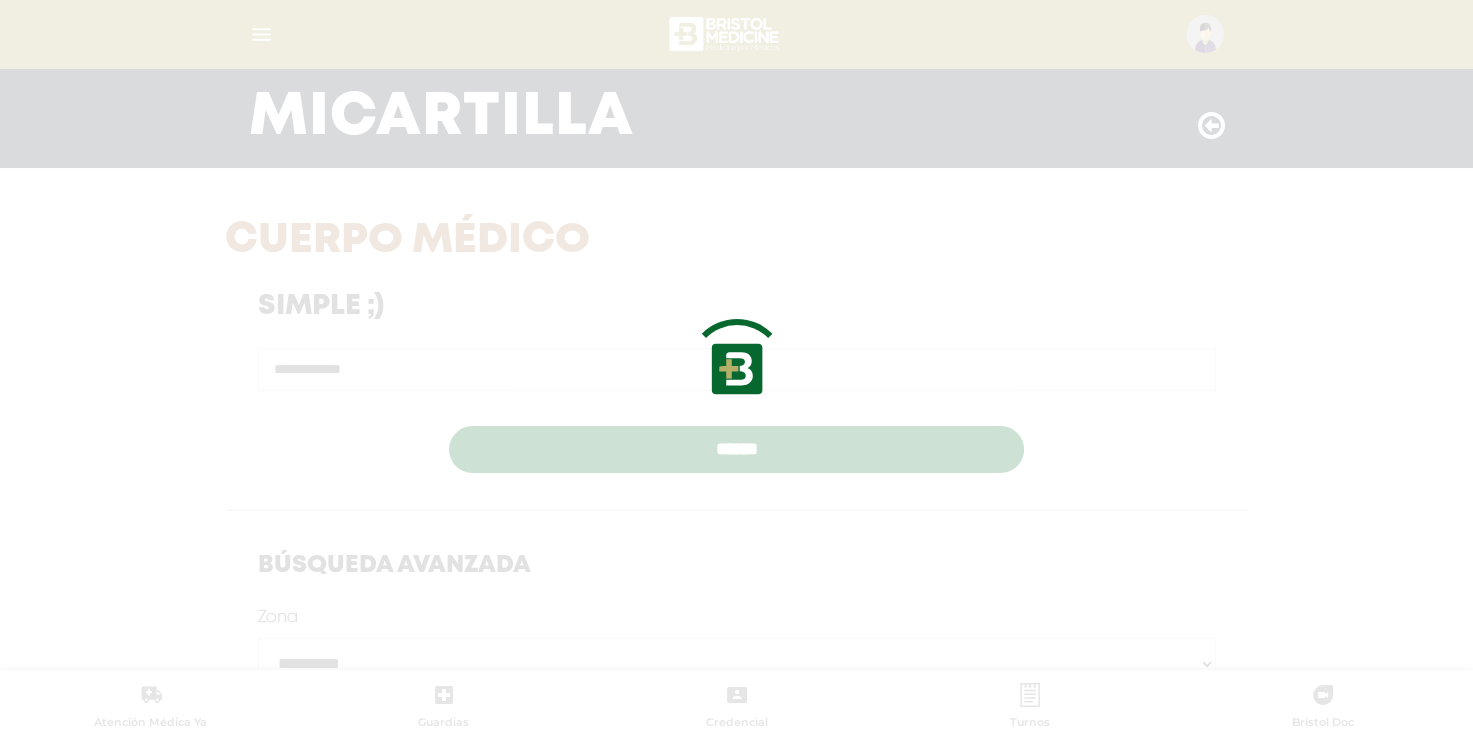 click at bounding box center [736, 369] 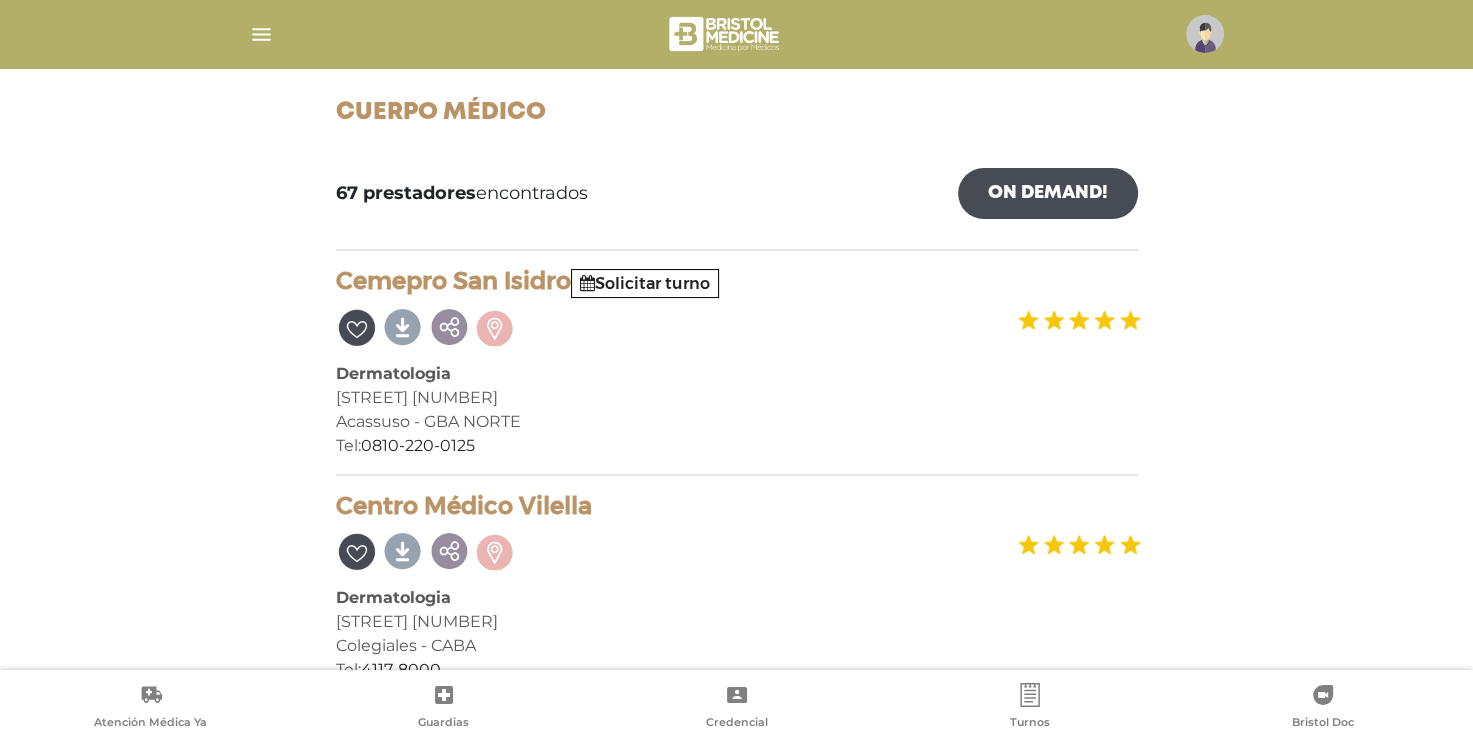 scroll, scrollTop: 0, scrollLeft: 0, axis: both 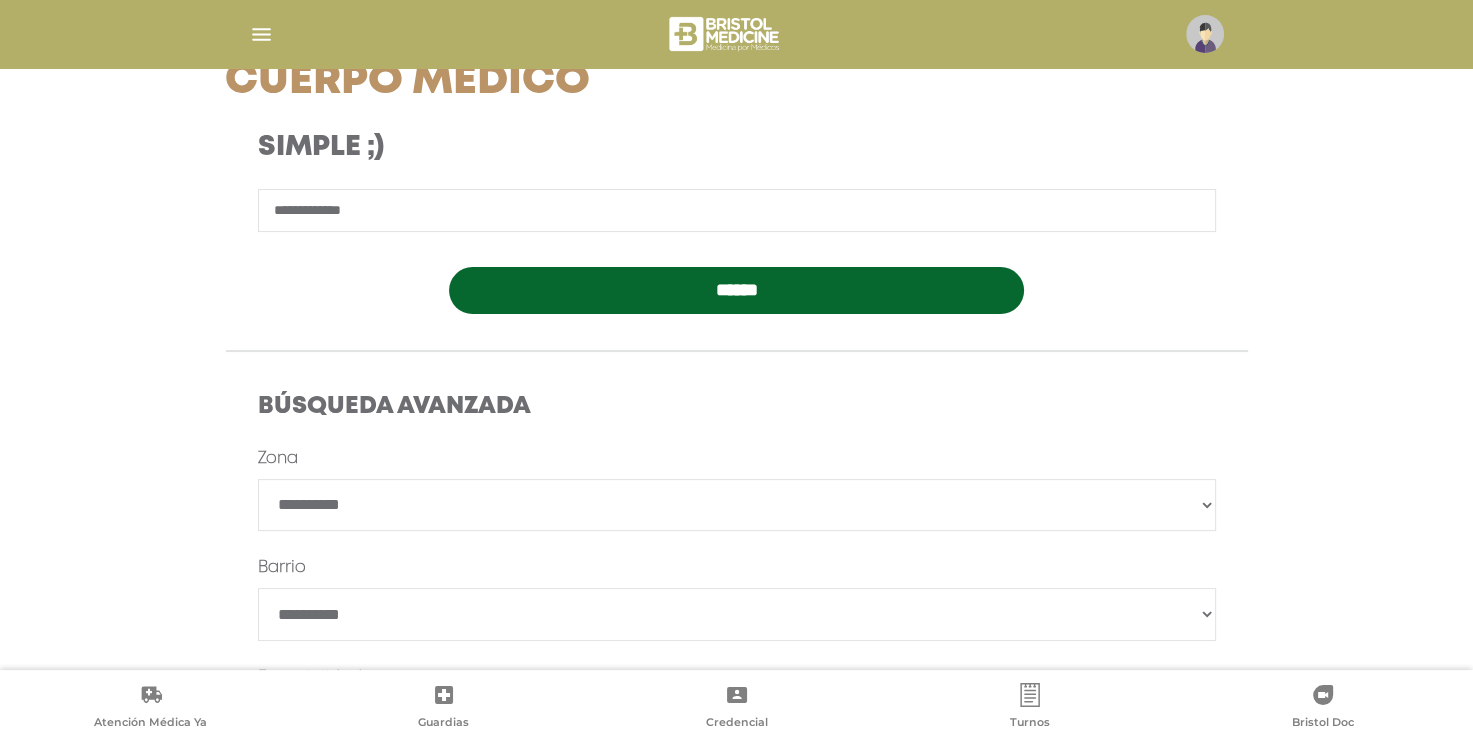click on "**********" at bounding box center (737, 505) 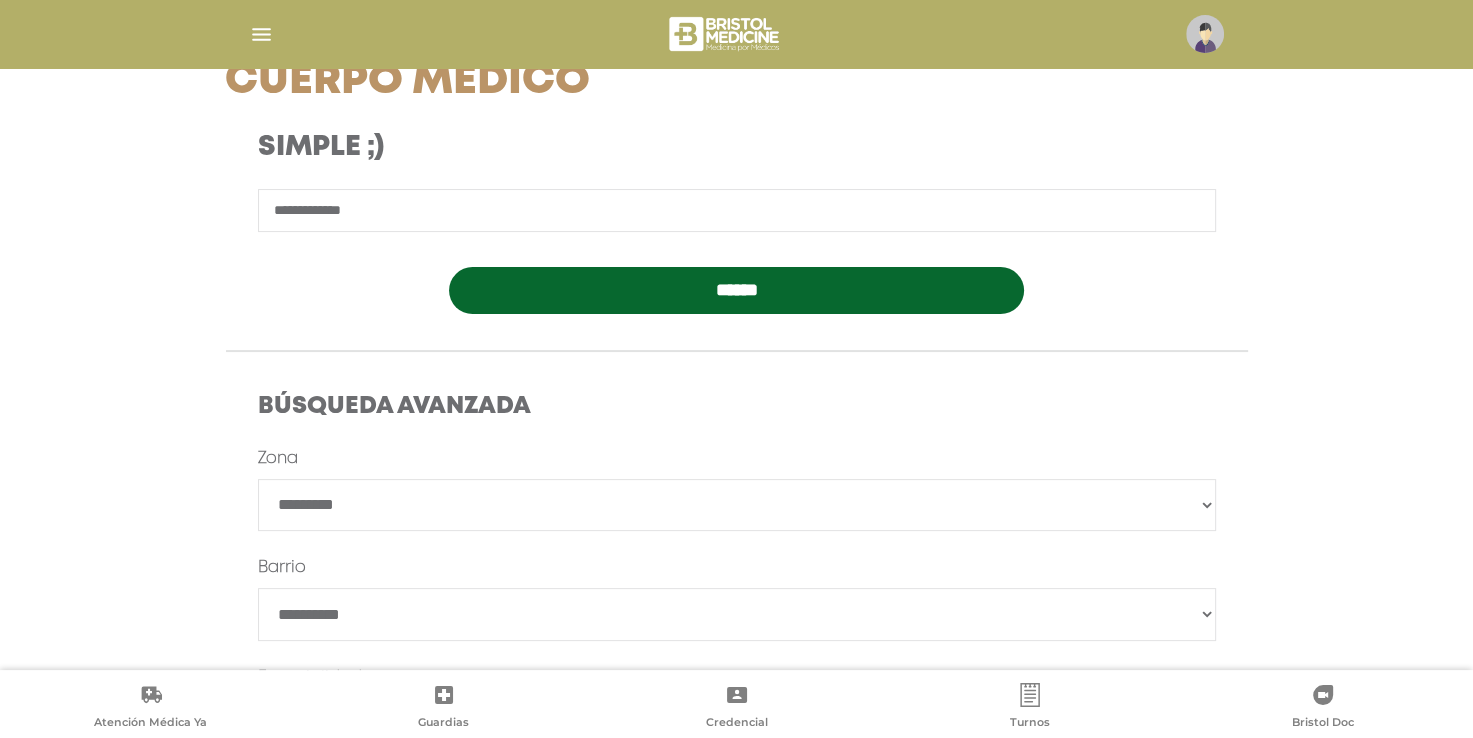 click on "**********" at bounding box center (737, 505) 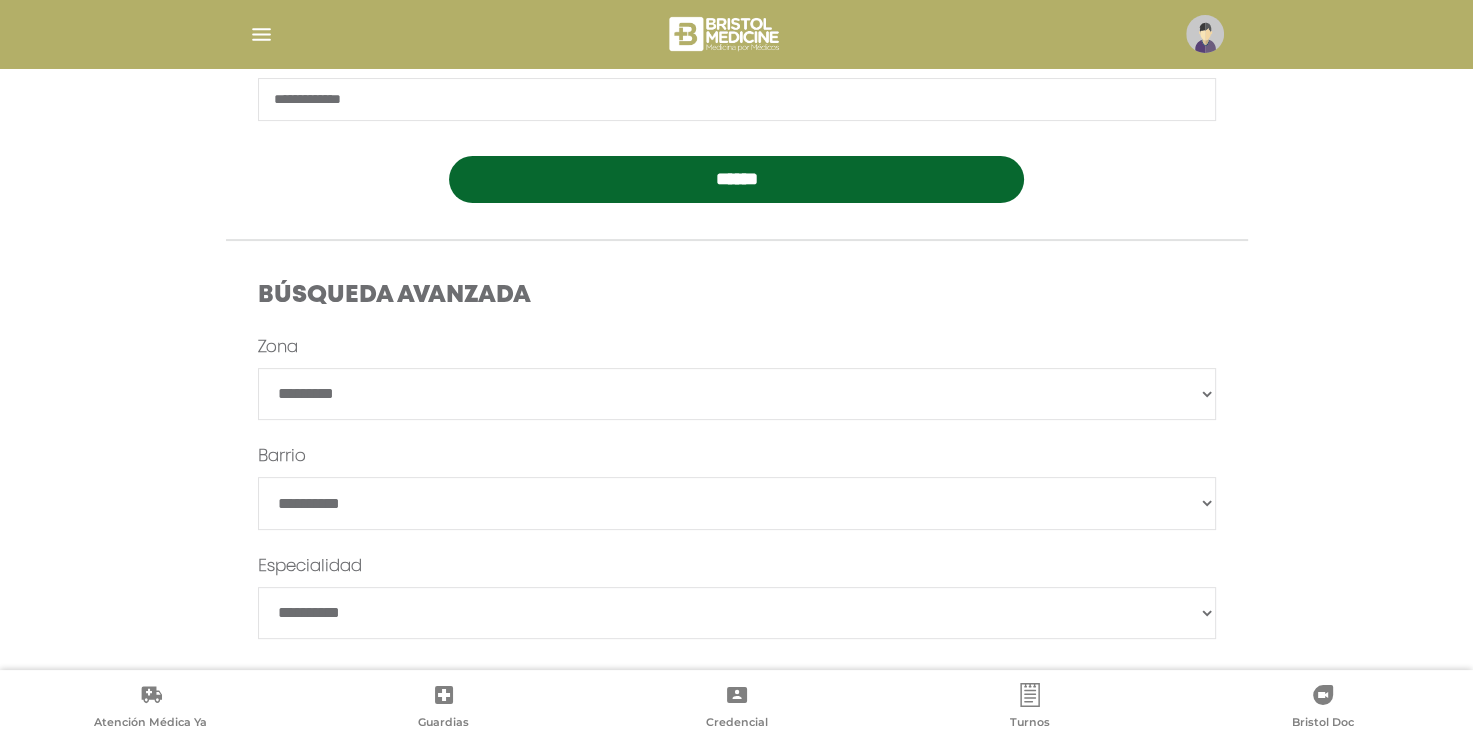 scroll, scrollTop: 412, scrollLeft: 0, axis: vertical 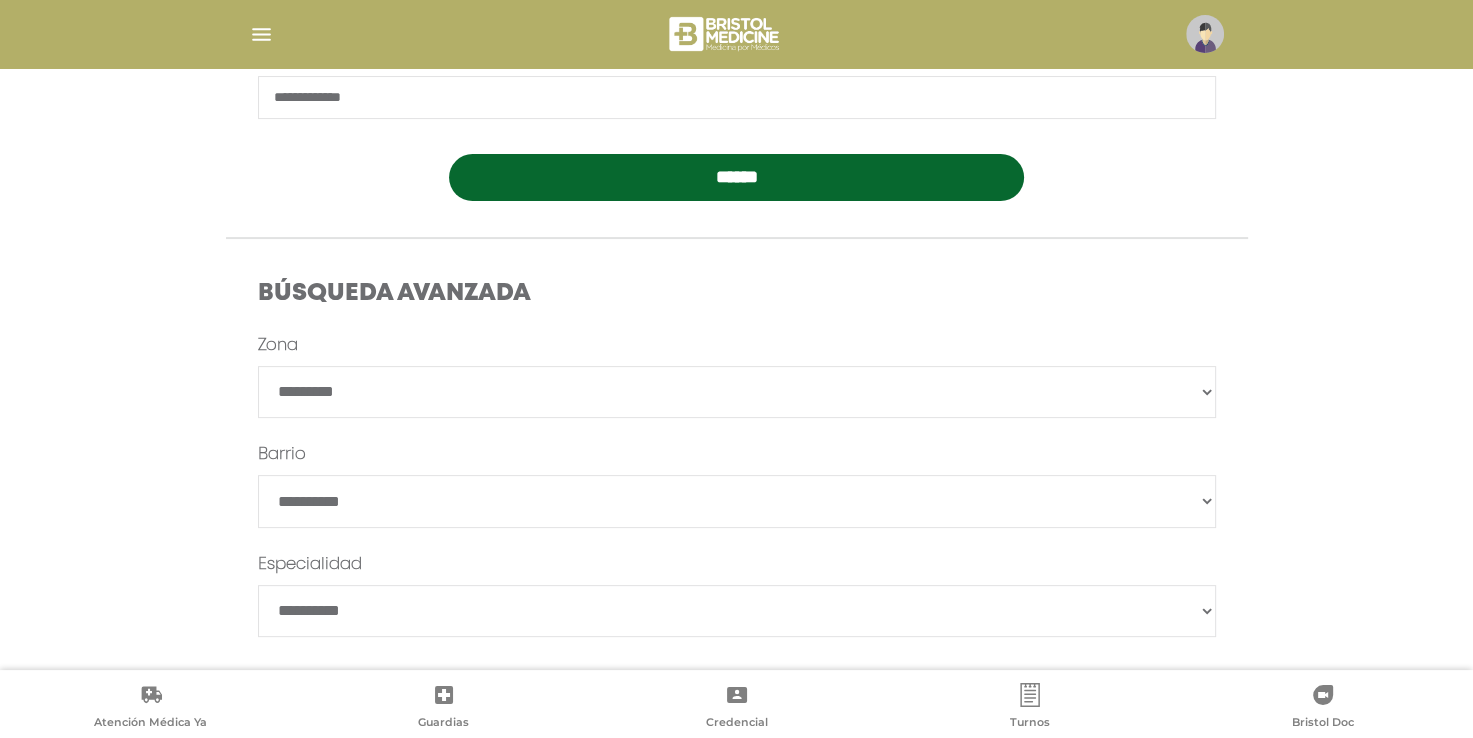 click on "******" at bounding box center [737, 501] 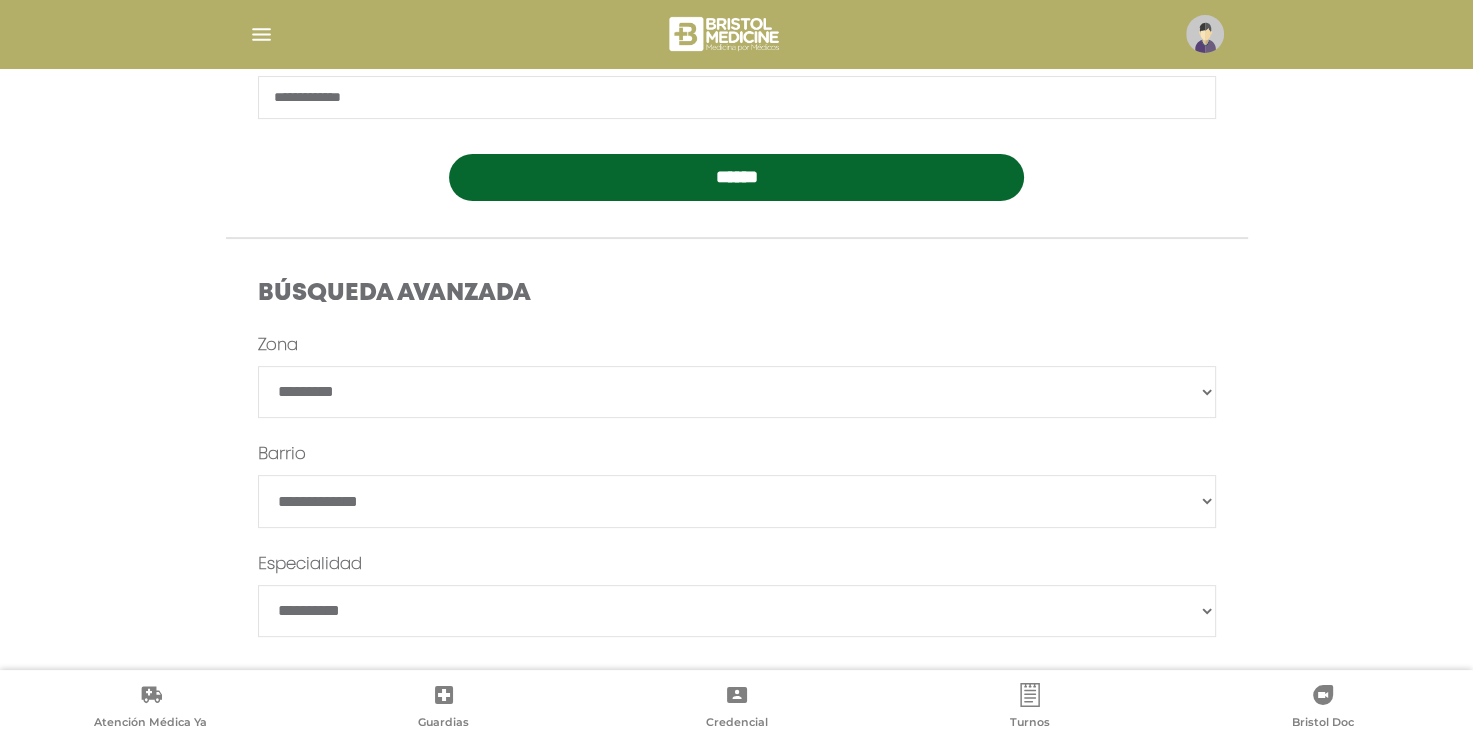 click on "******" at bounding box center [737, 501] 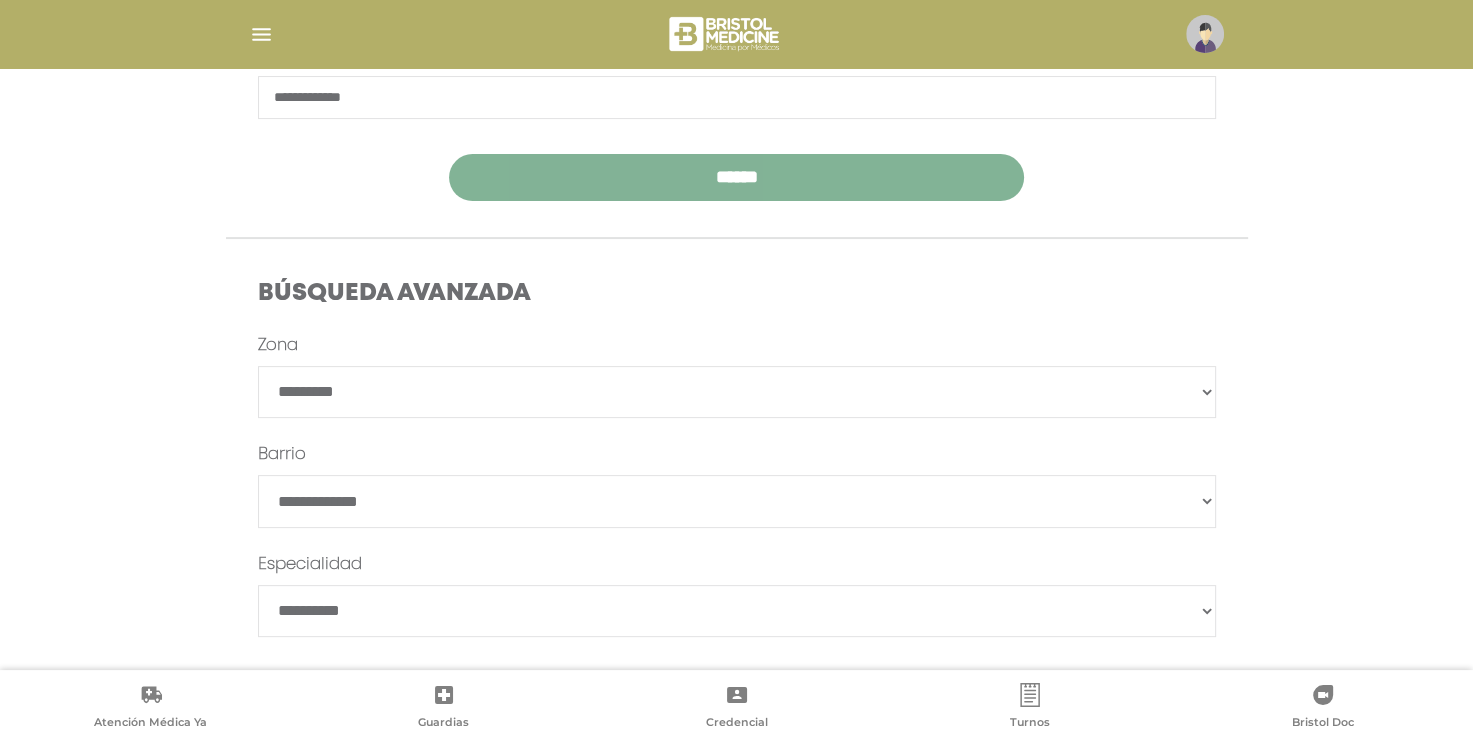 click on "******" at bounding box center (736, 177) 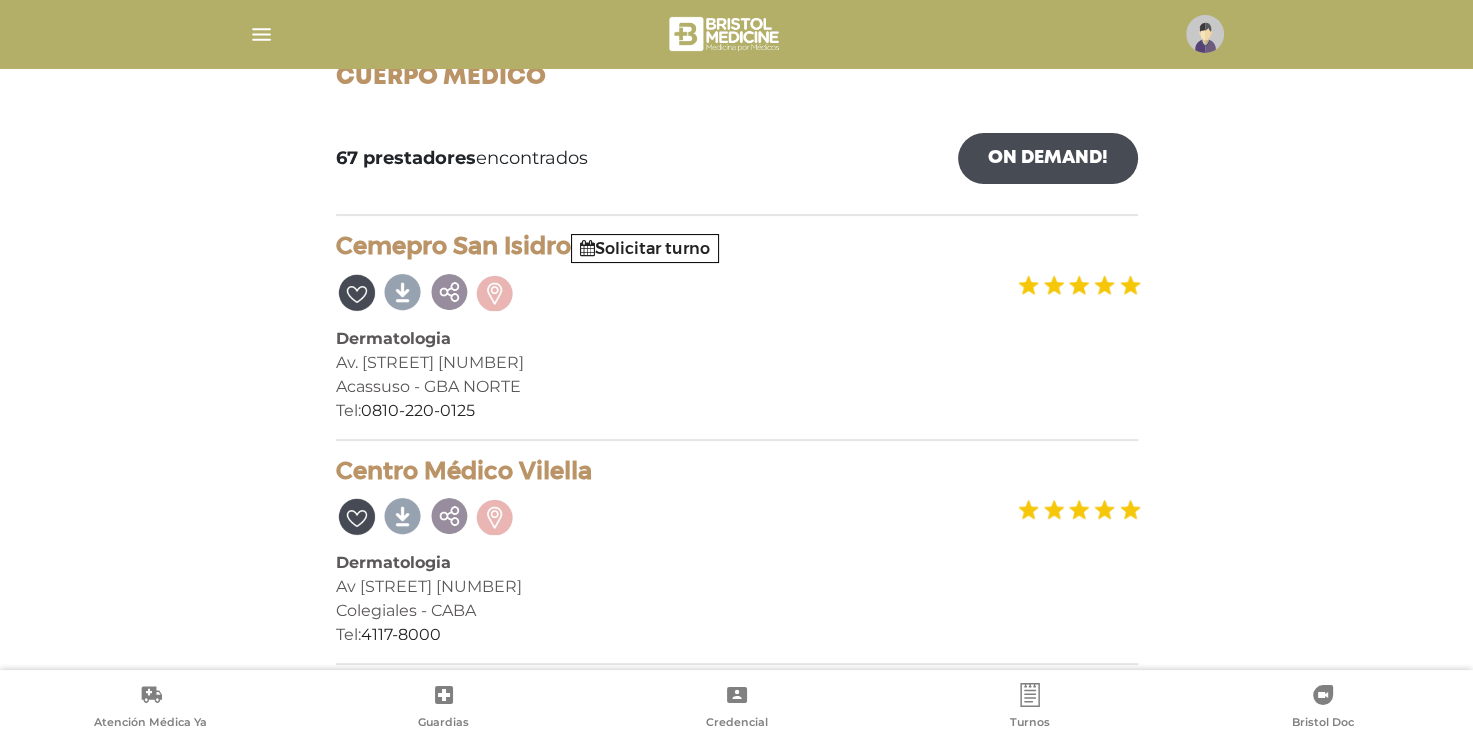 scroll, scrollTop: 298, scrollLeft: 0, axis: vertical 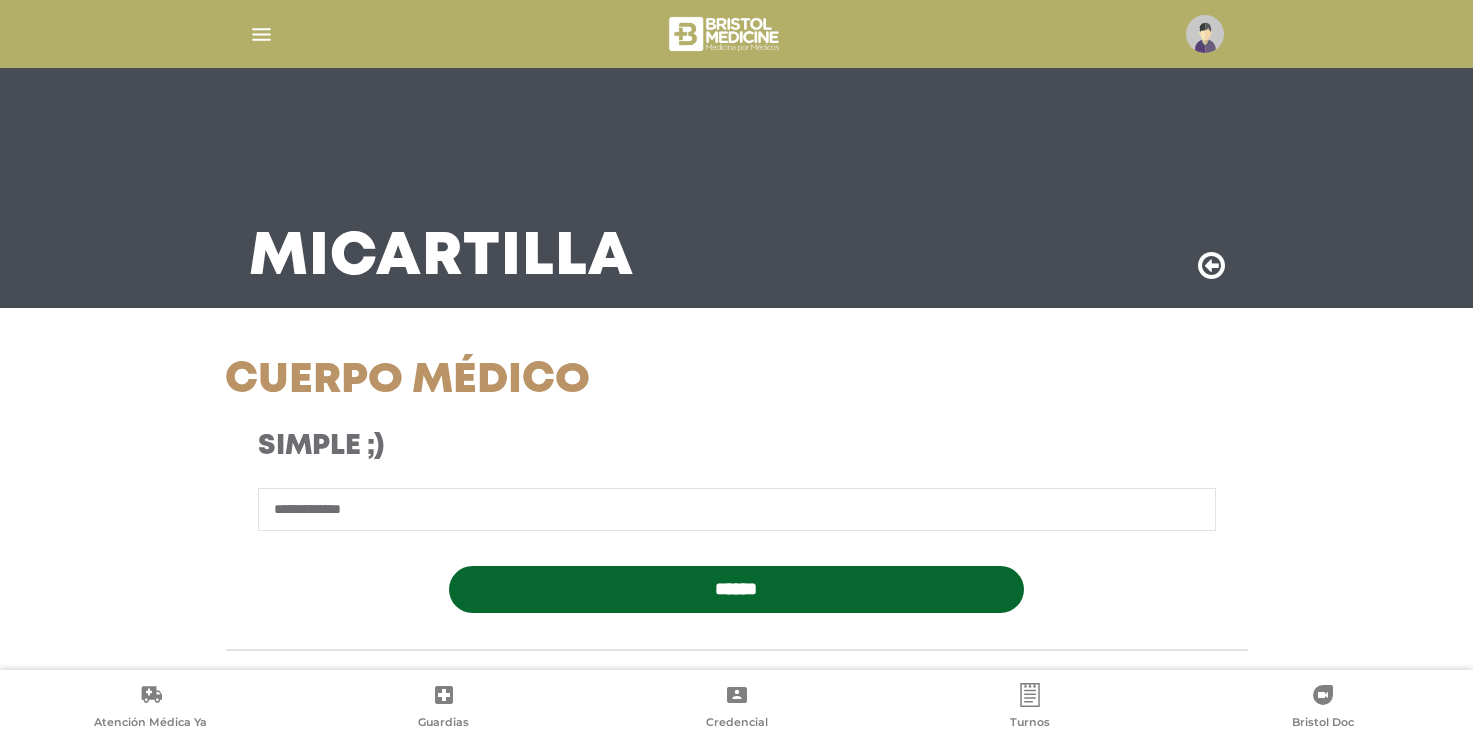 select on "*********" 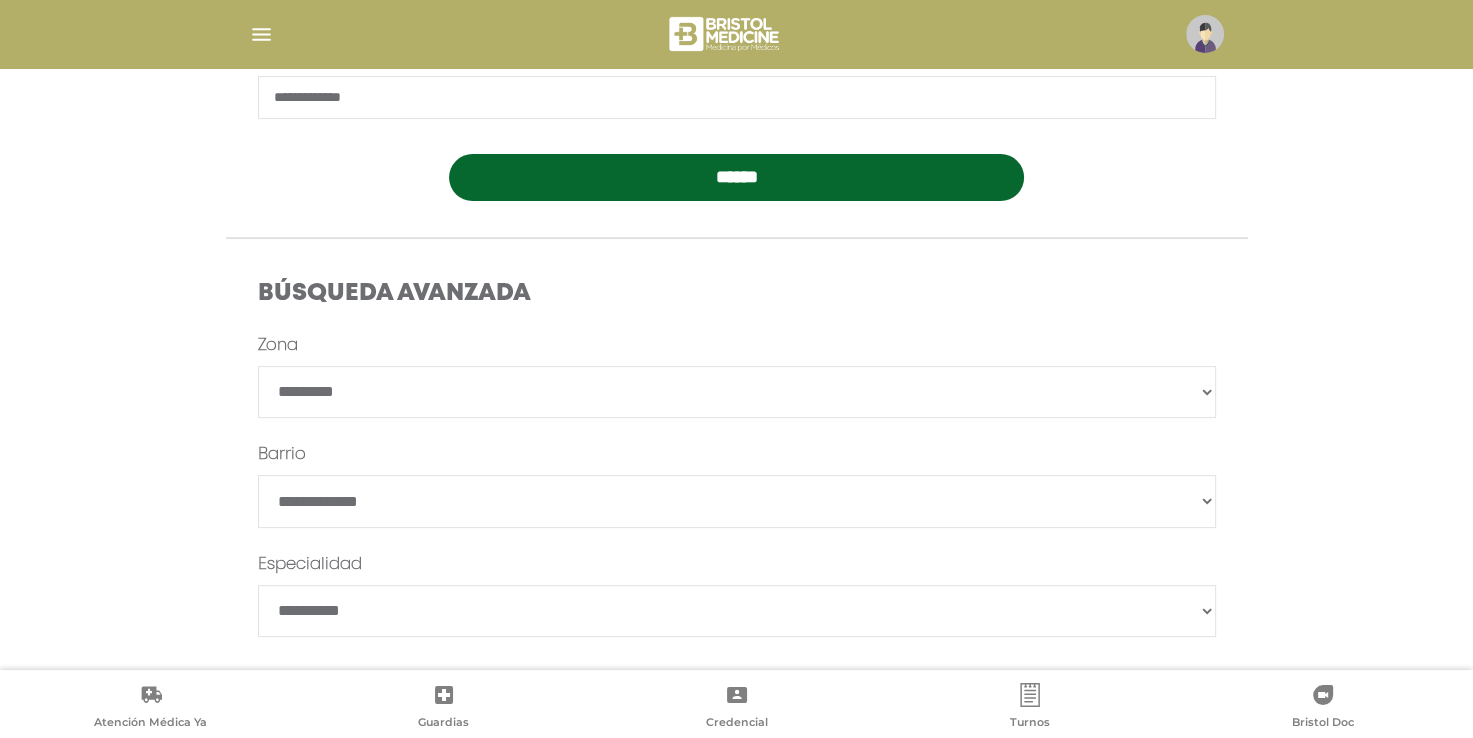 scroll, scrollTop: 511, scrollLeft: 0, axis: vertical 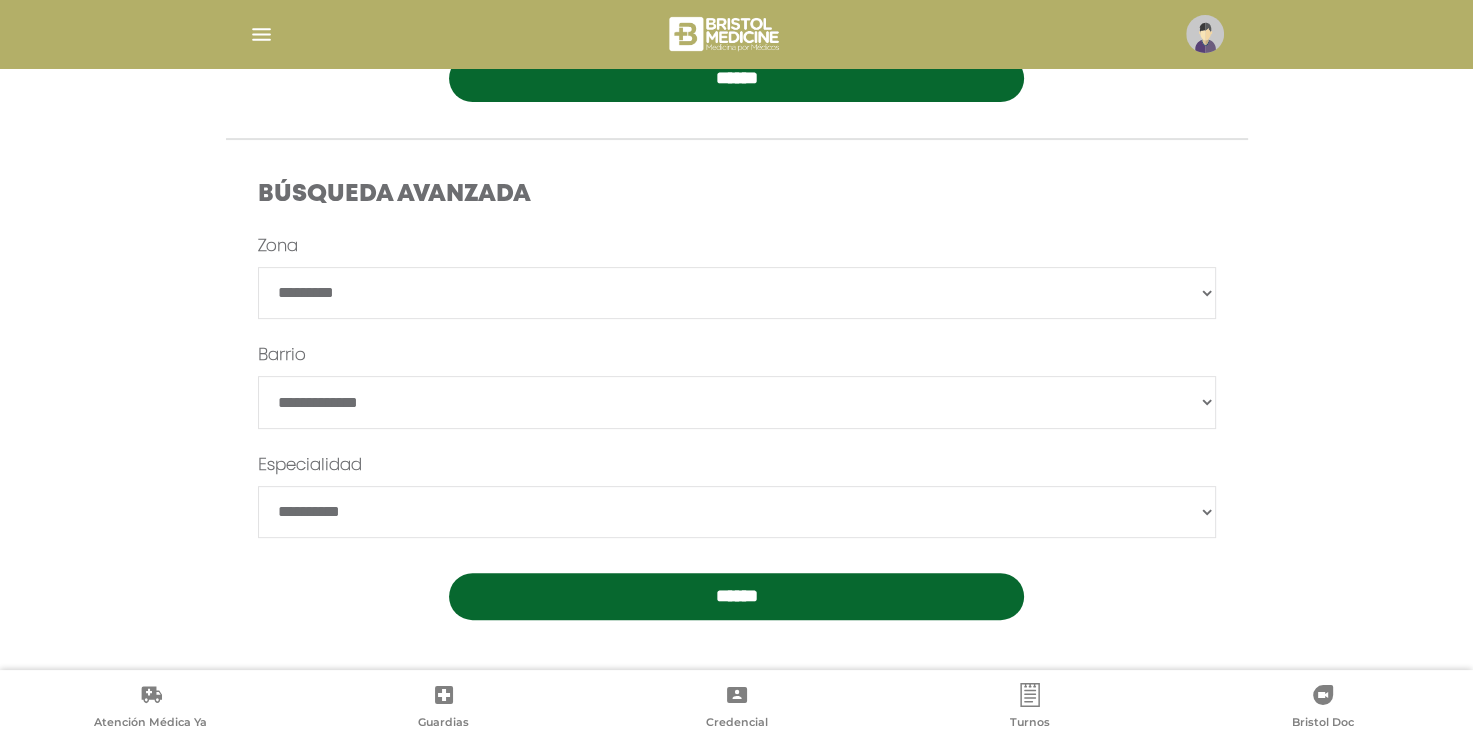 drag, startPoint x: 804, startPoint y: 586, endPoint x: 727, endPoint y: 592, distance: 77.23341 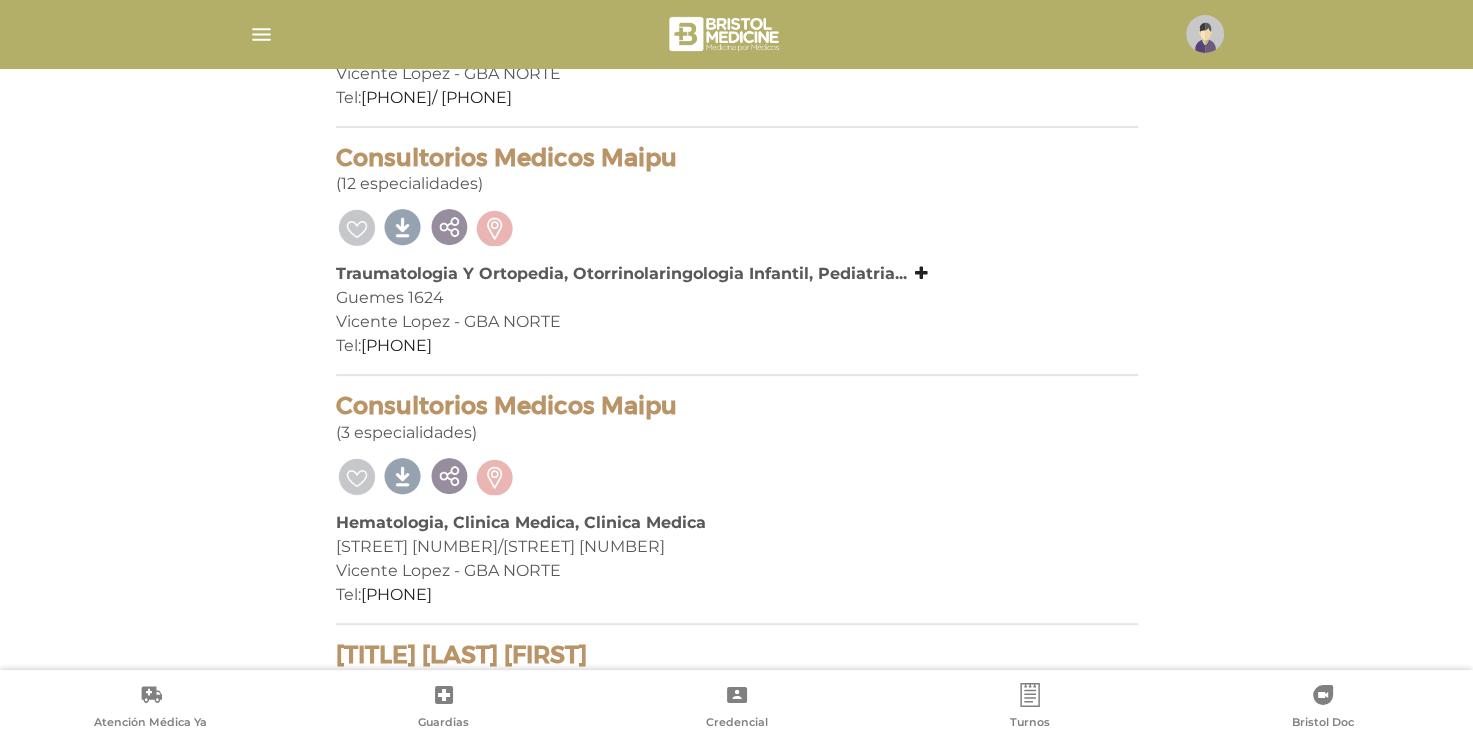 scroll, scrollTop: 598, scrollLeft: 0, axis: vertical 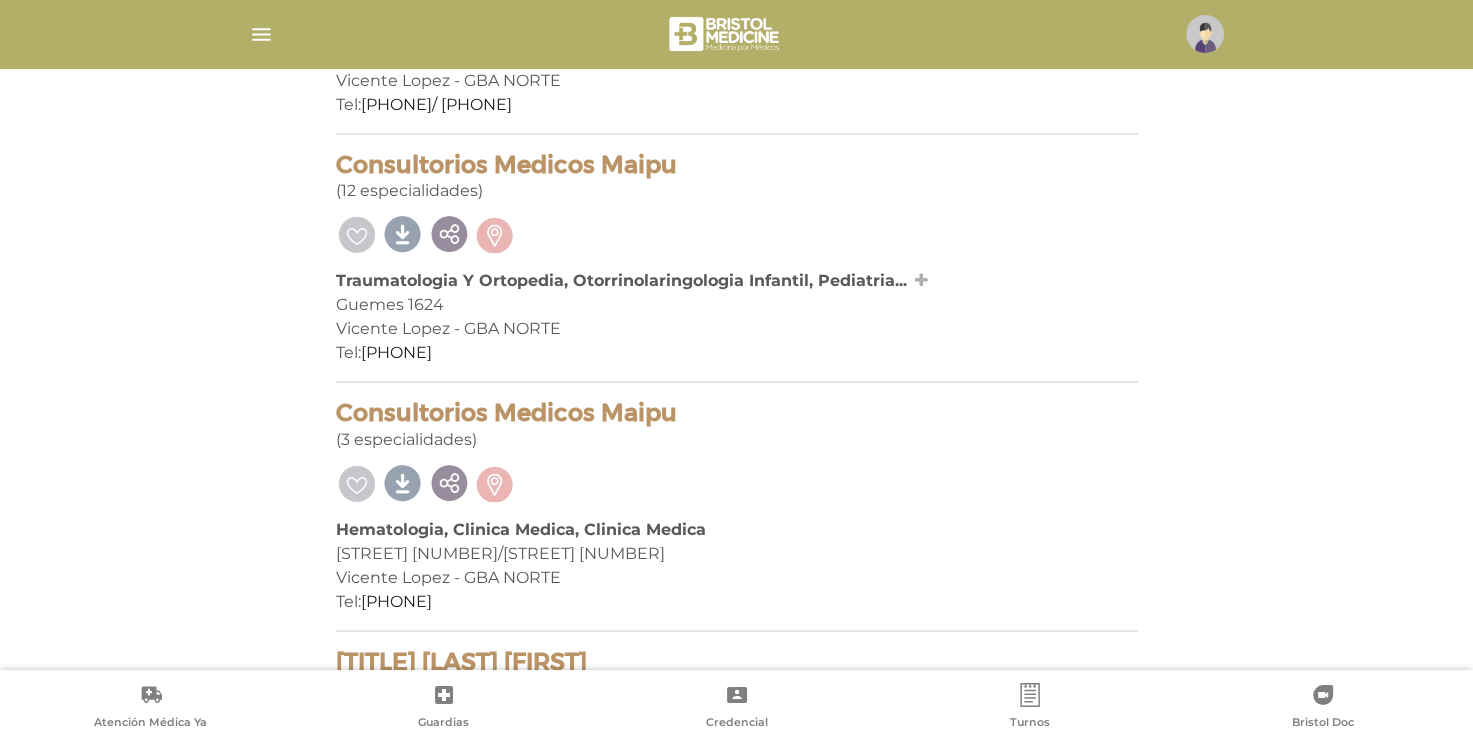 click at bounding box center (921, 280) 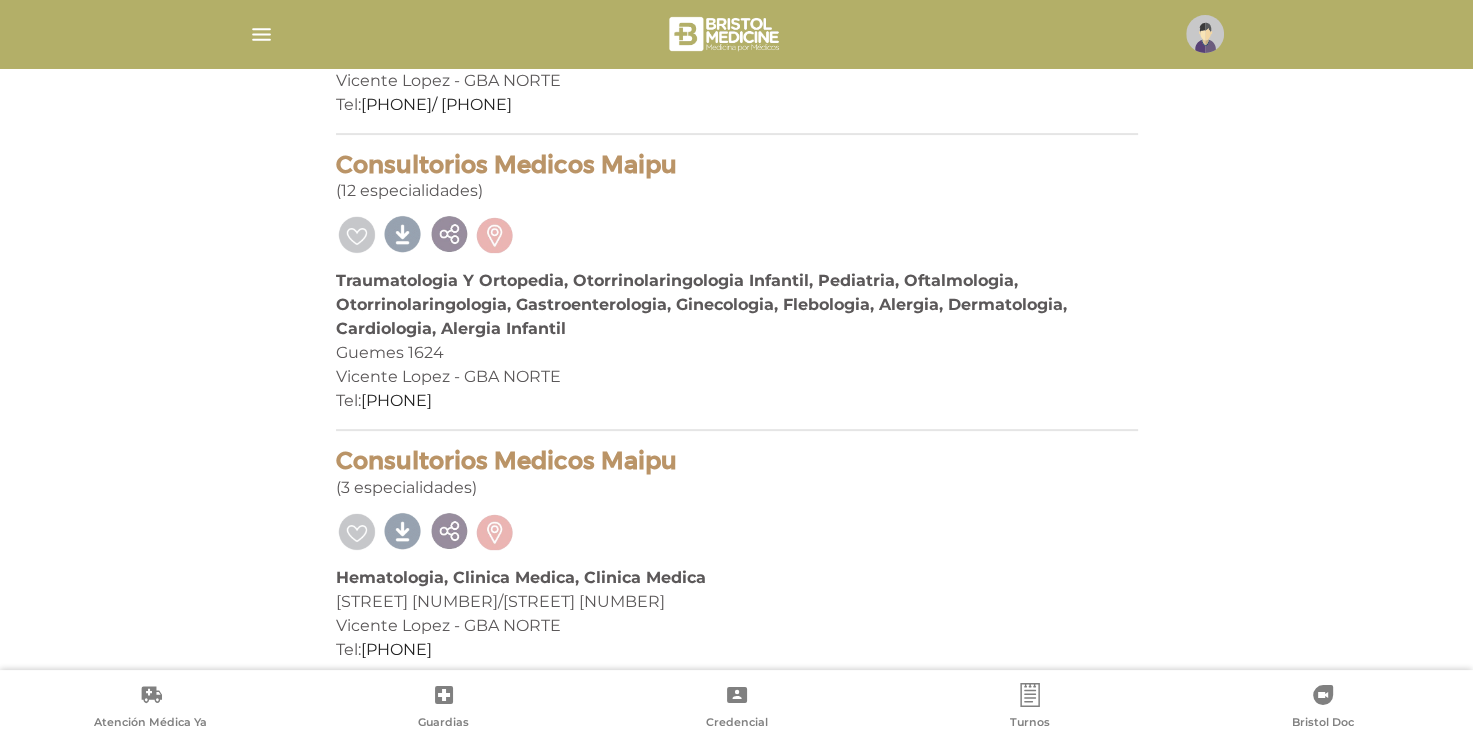 click at bounding box center [737, 232] 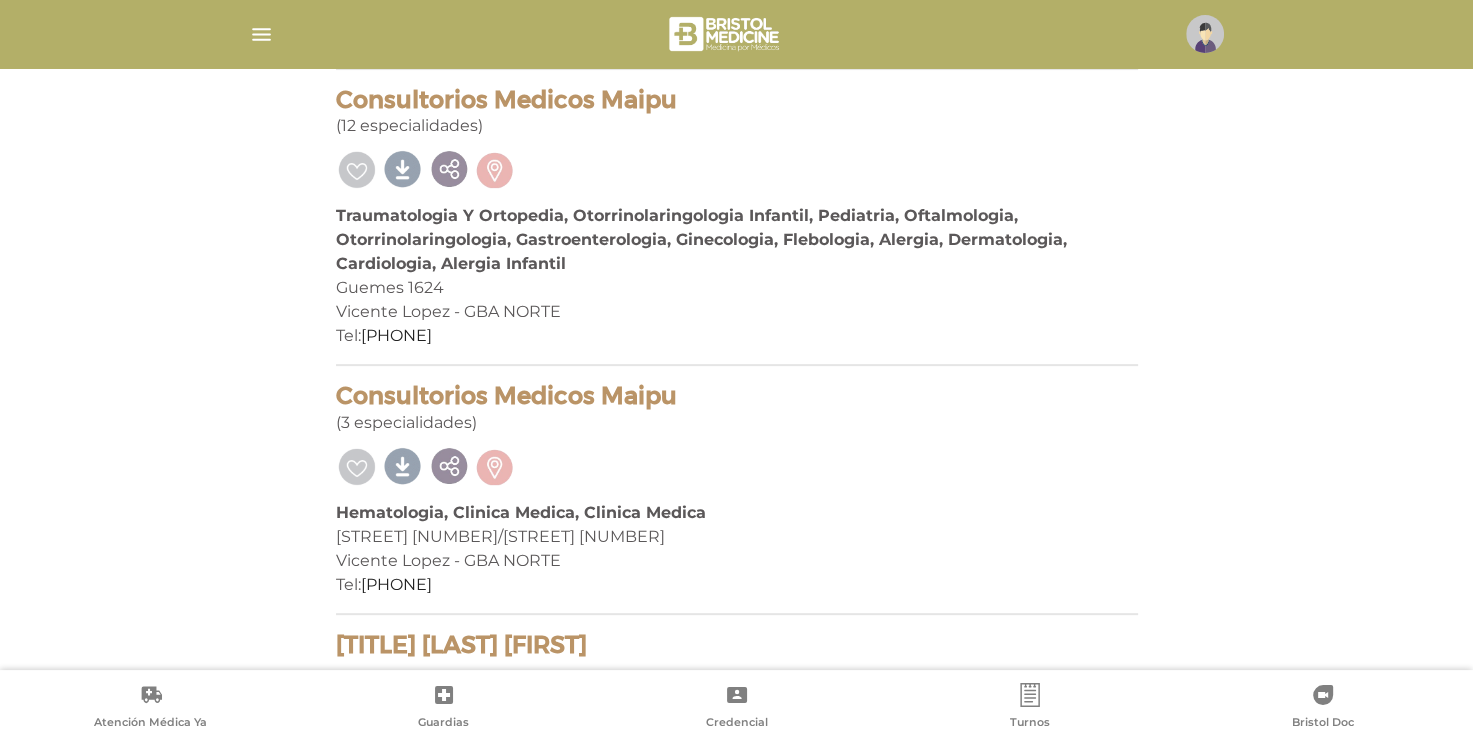 scroll, scrollTop: 672, scrollLeft: 0, axis: vertical 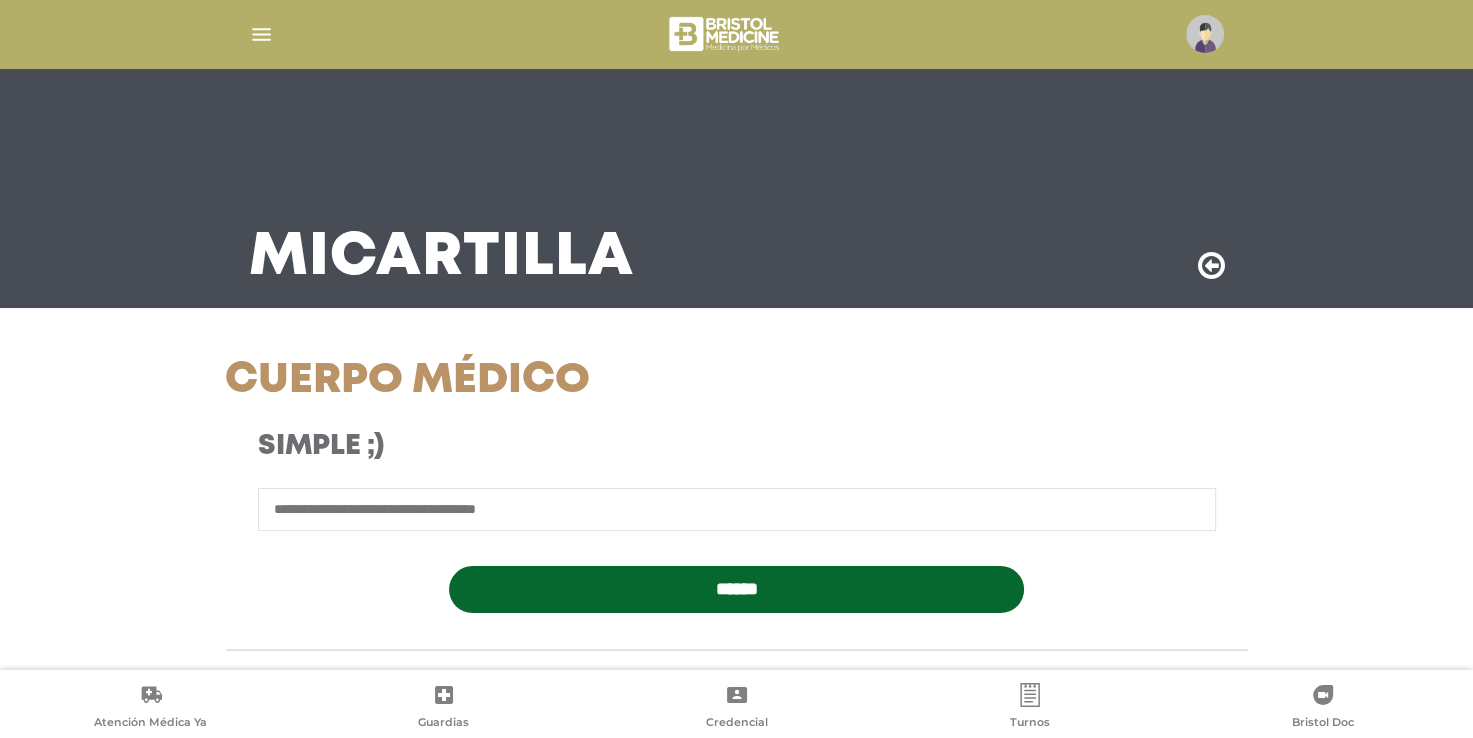 click at bounding box center (737, 509) 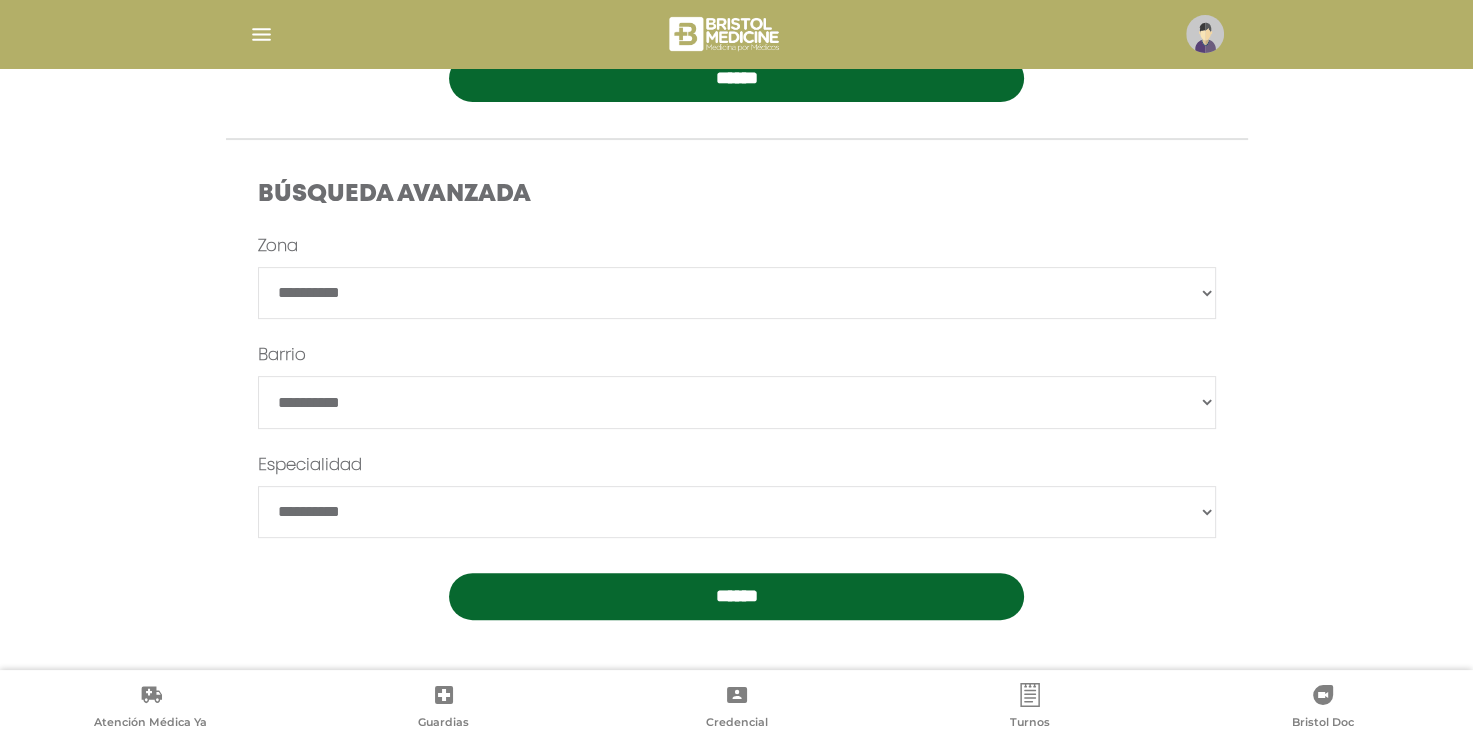 scroll, scrollTop: 0, scrollLeft: 0, axis: both 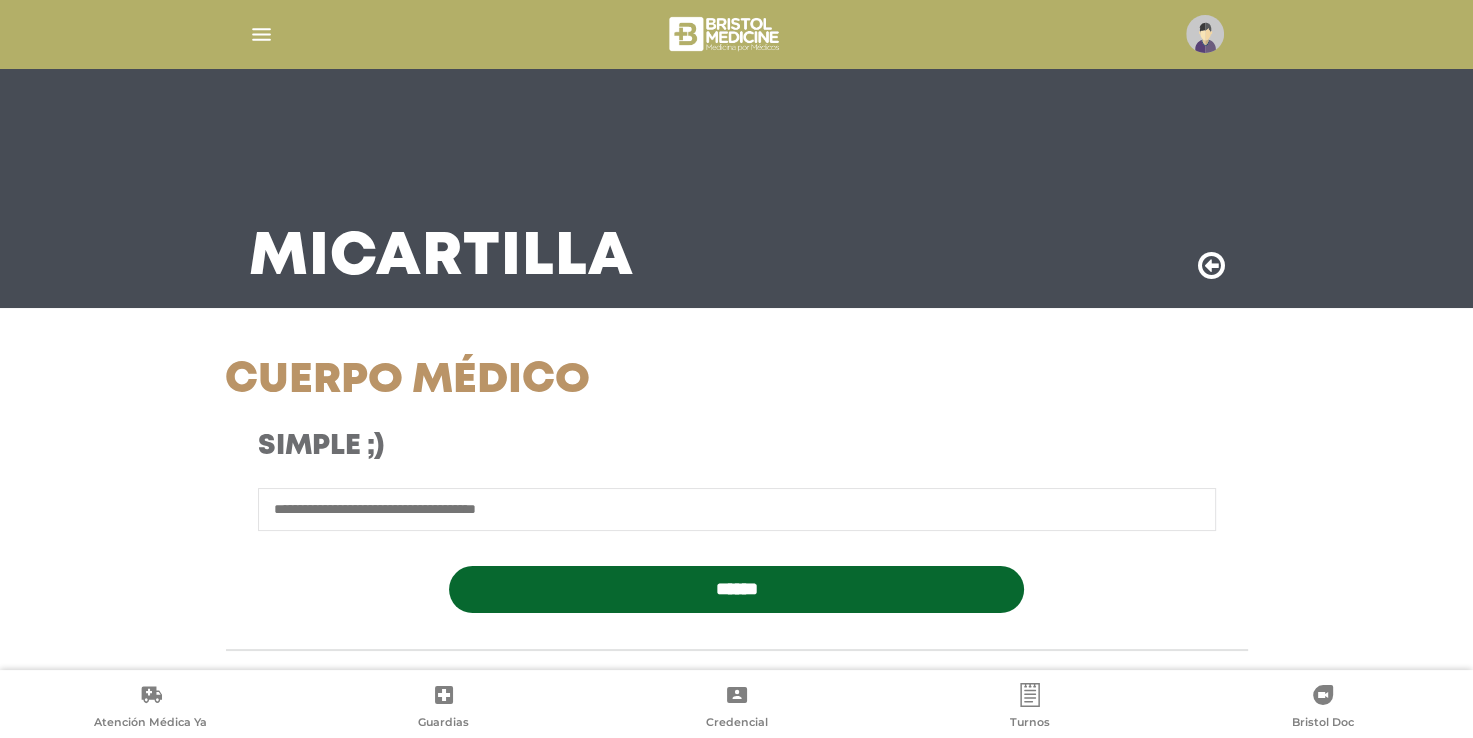 click on "Cuerpo Médico" at bounding box center [737, 393] 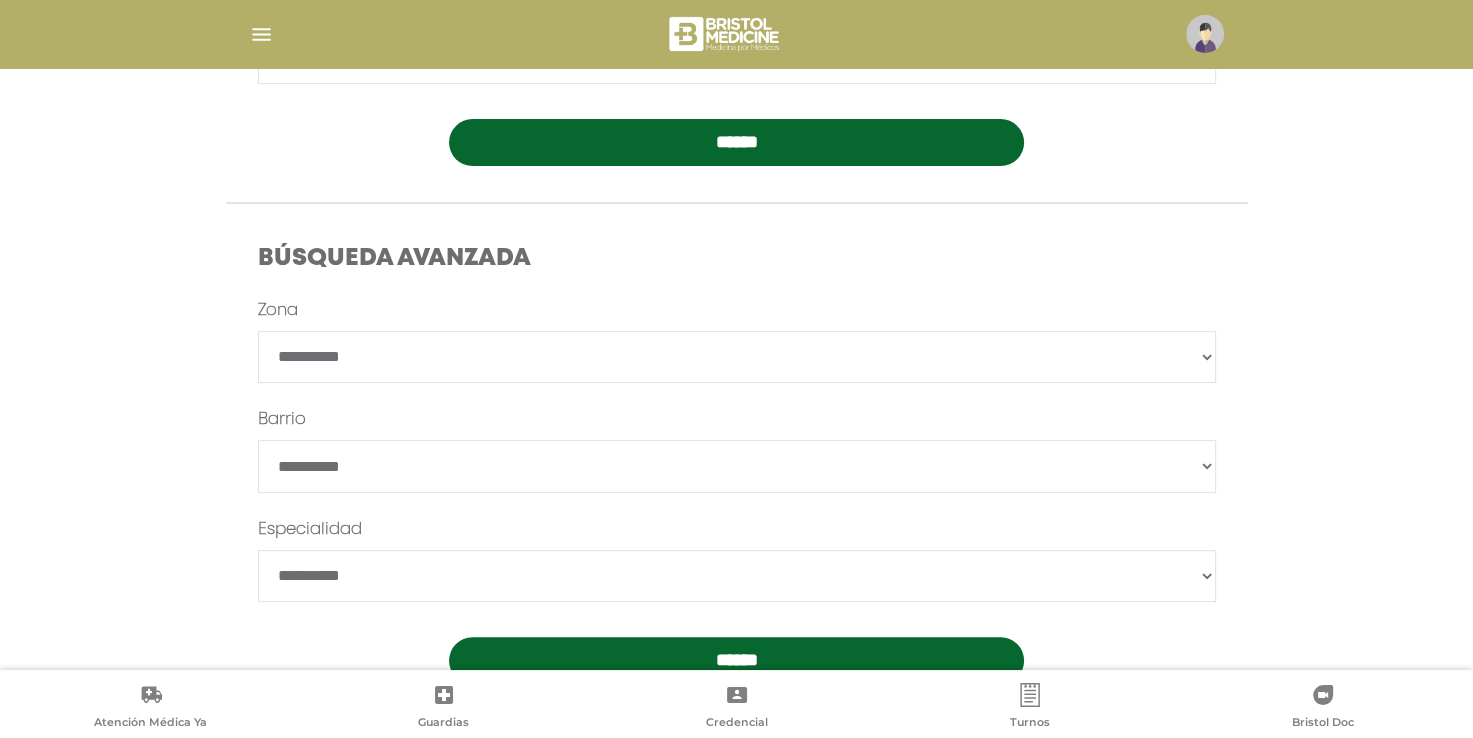 scroll, scrollTop: 511, scrollLeft: 0, axis: vertical 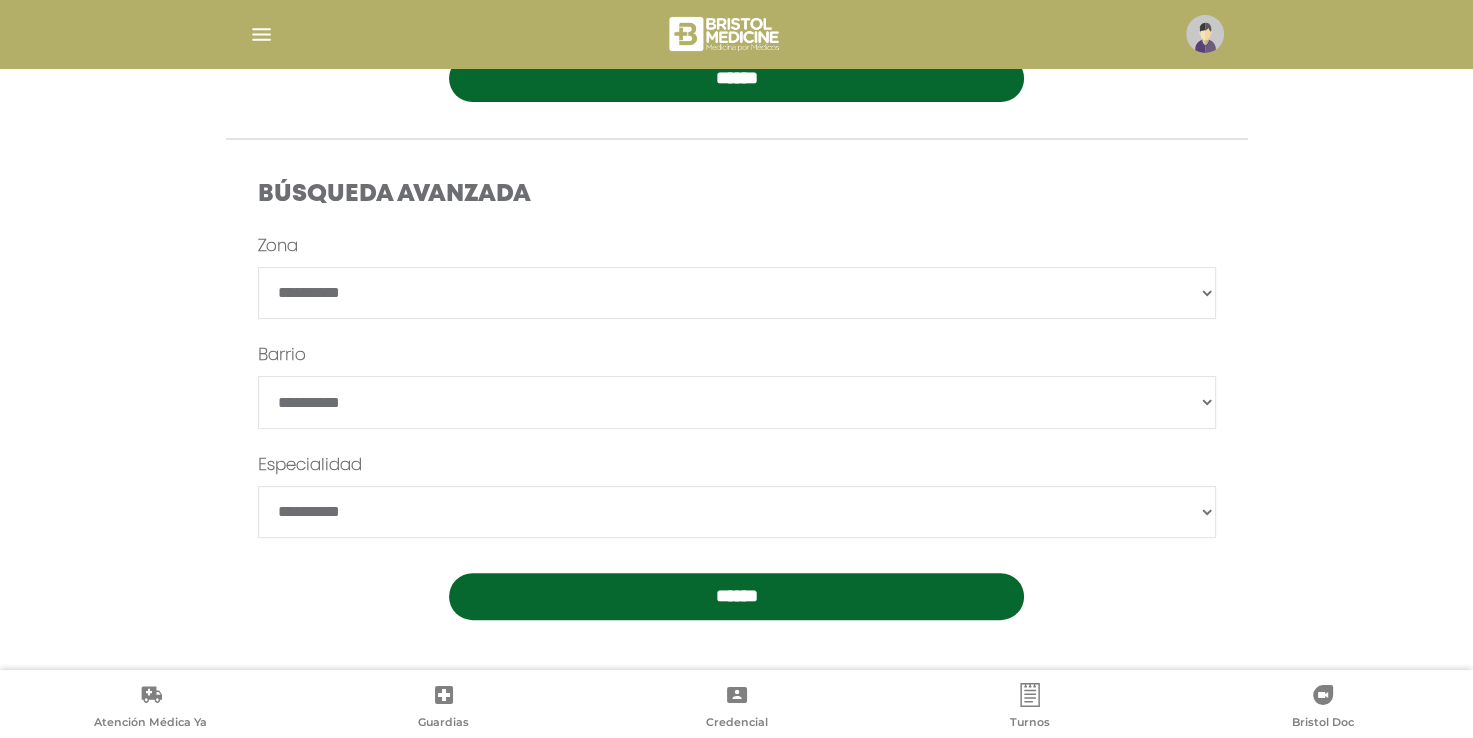 click on "**********" at bounding box center (737, 258) 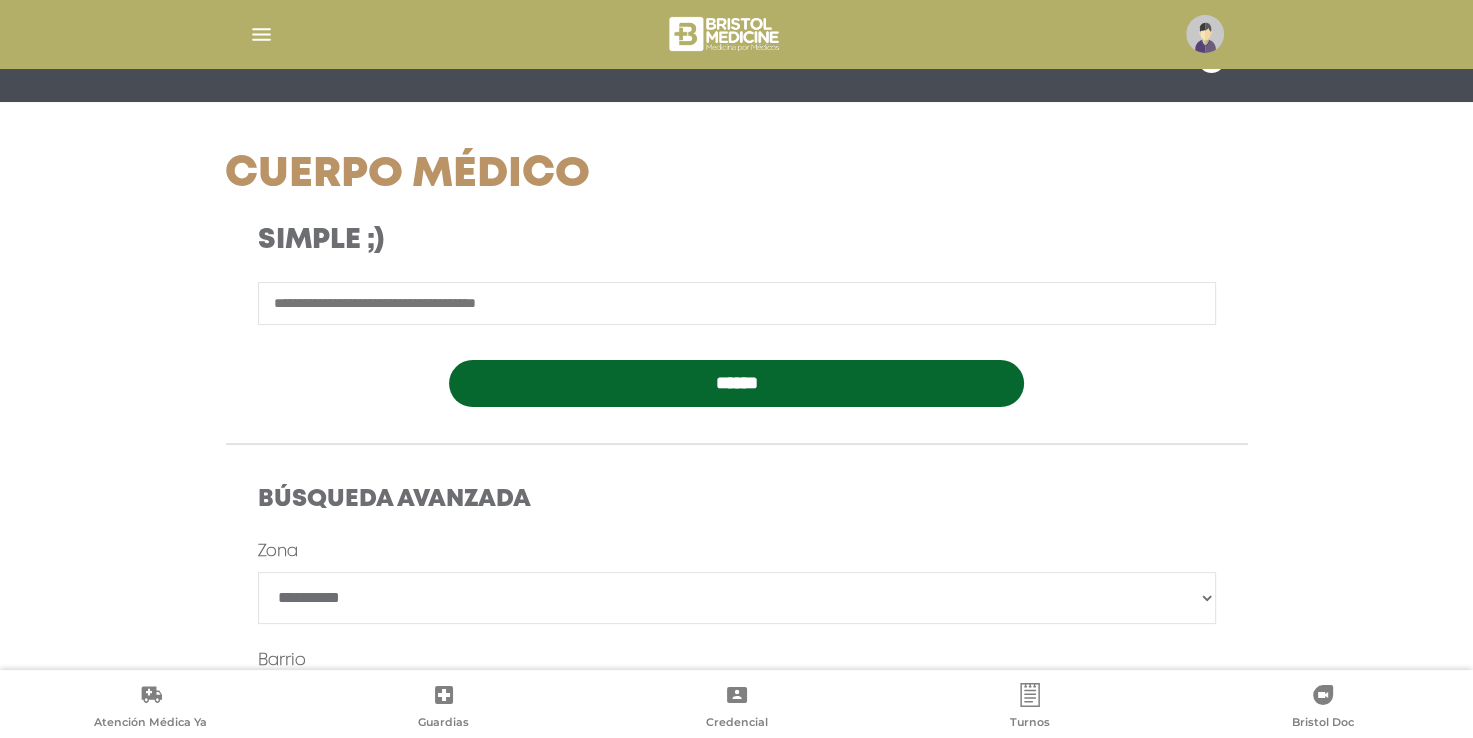 scroll, scrollTop: 200, scrollLeft: 0, axis: vertical 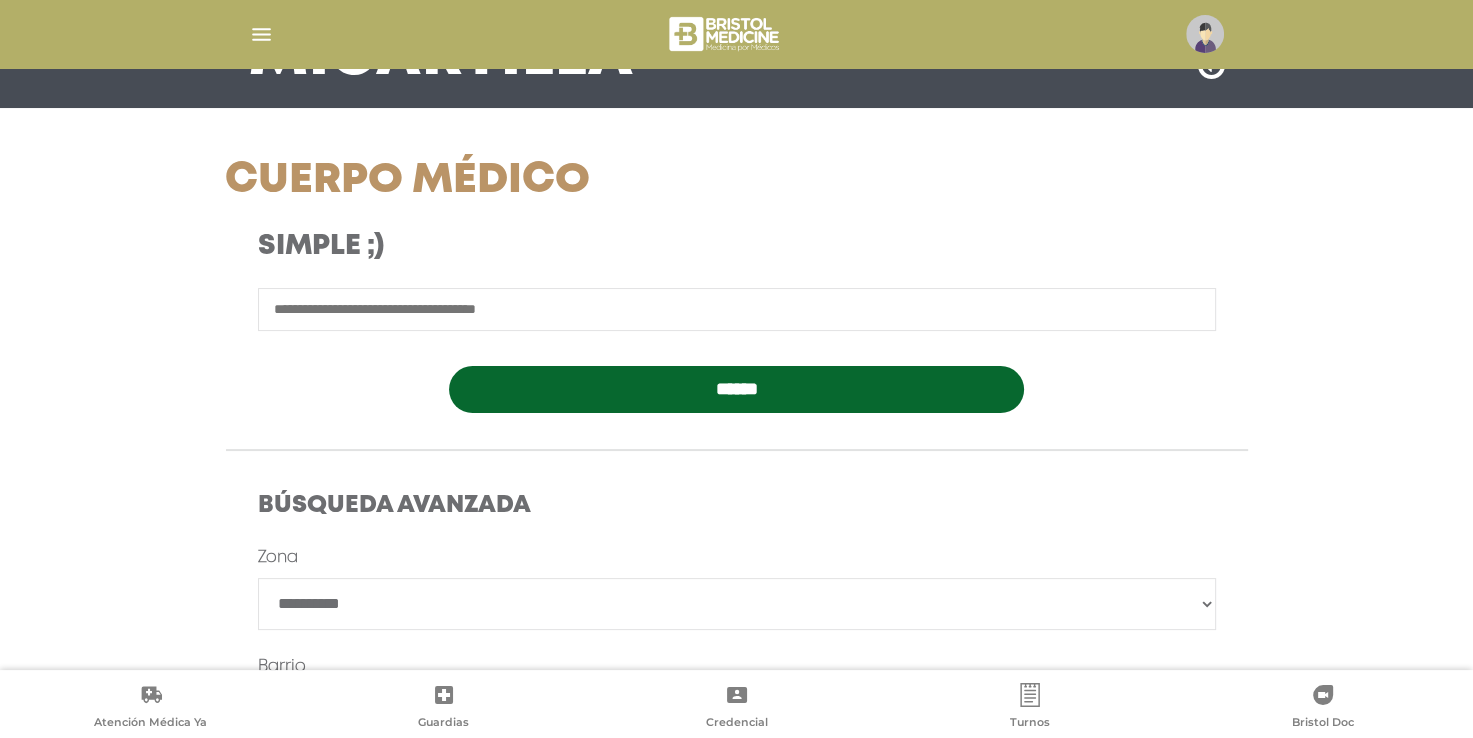 click at bounding box center [737, 309] 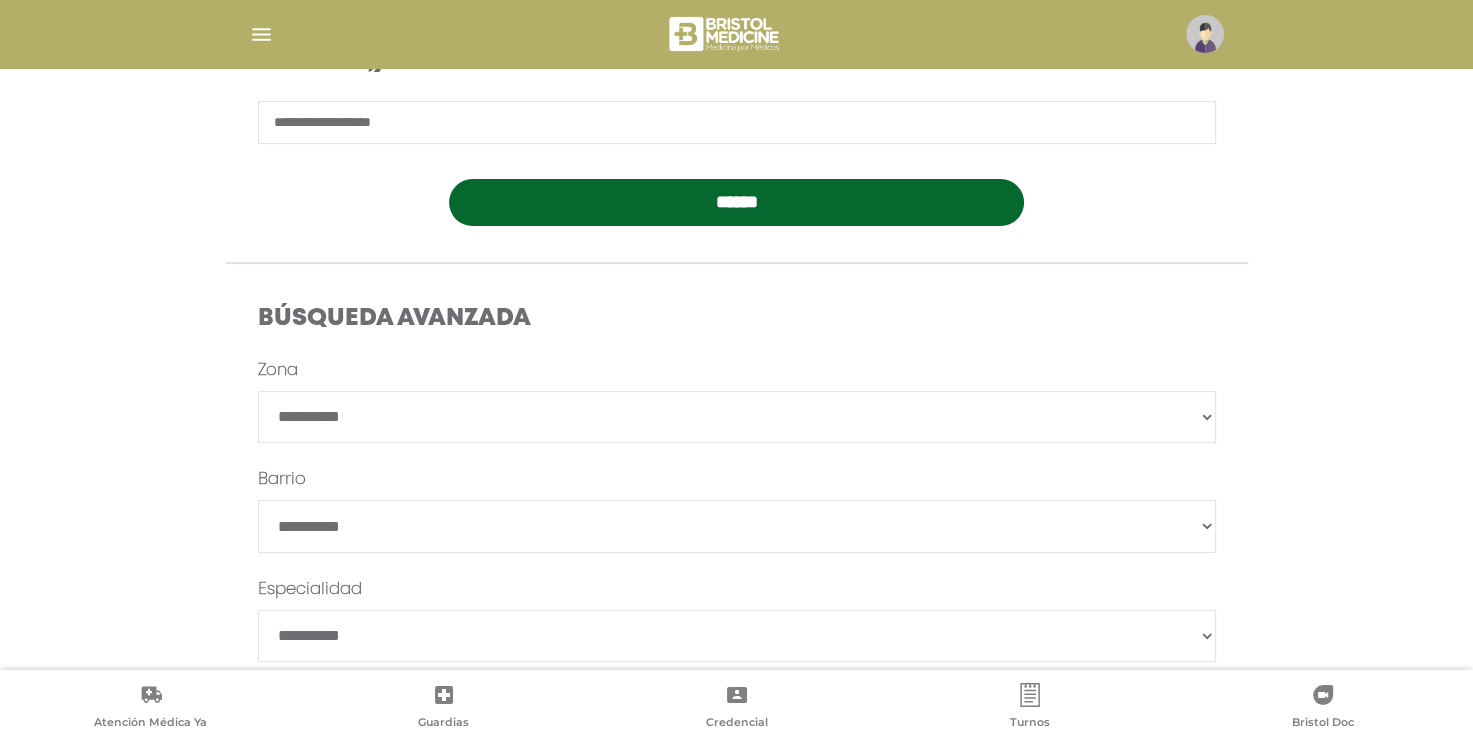 scroll, scrollTop: 412, scrollLeft: 0, axis: vertical 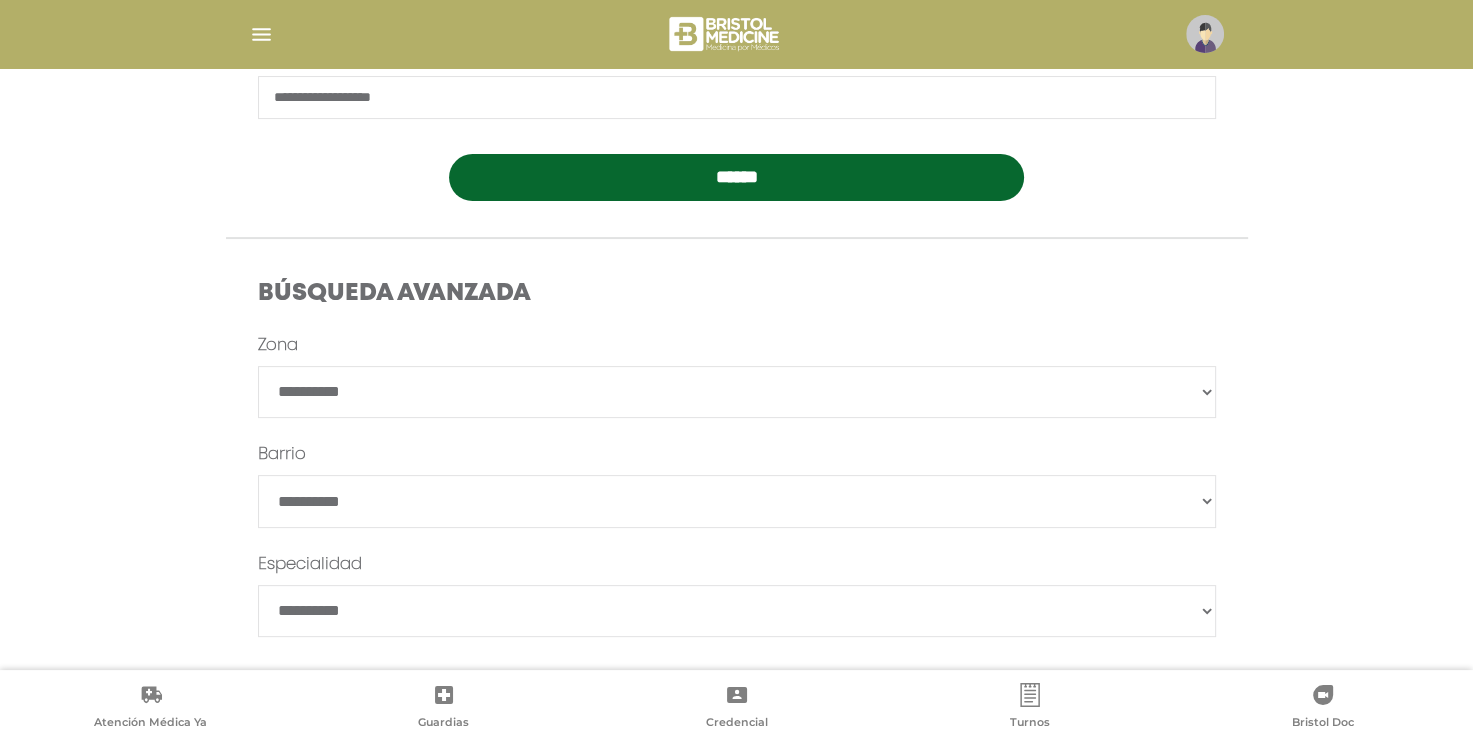 type on "**********" 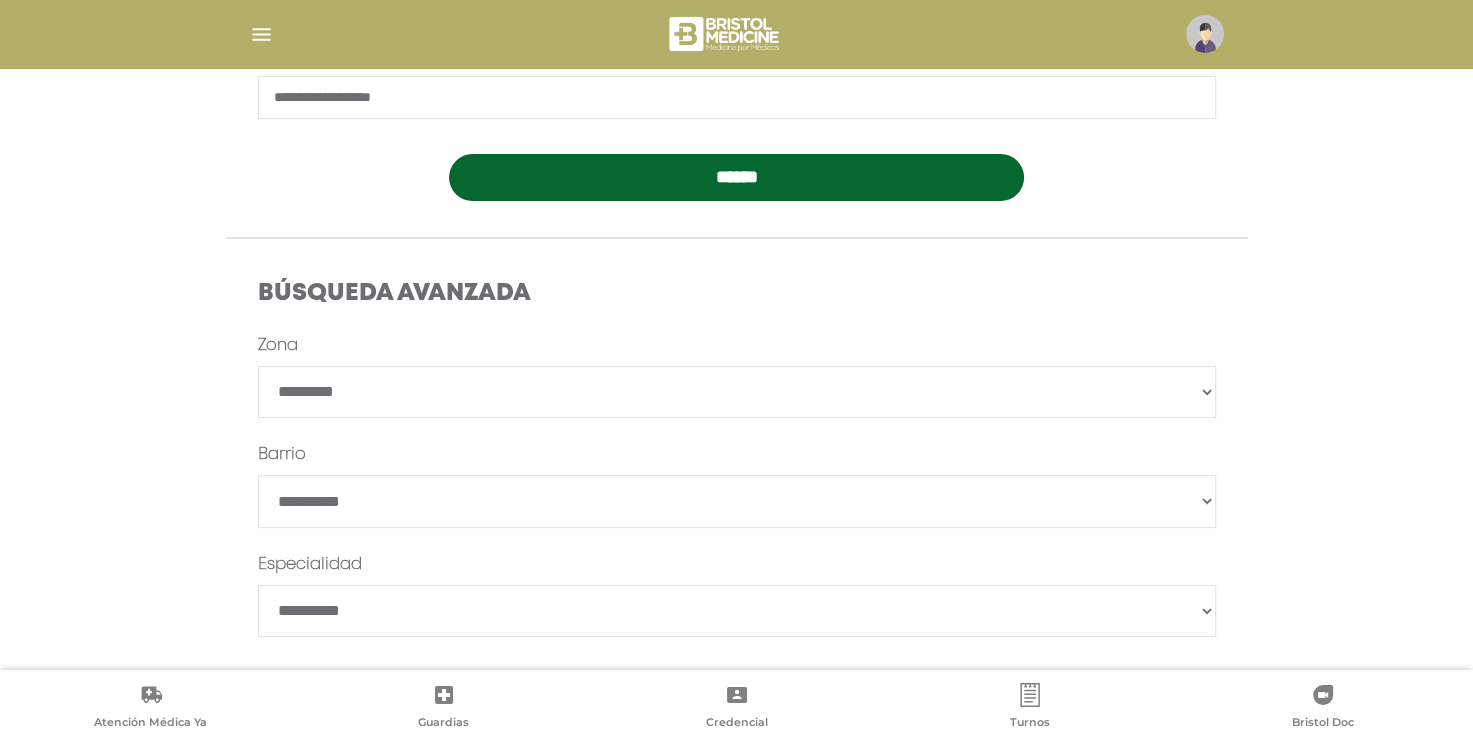 click on "**********" at bounding box center (737, 392) 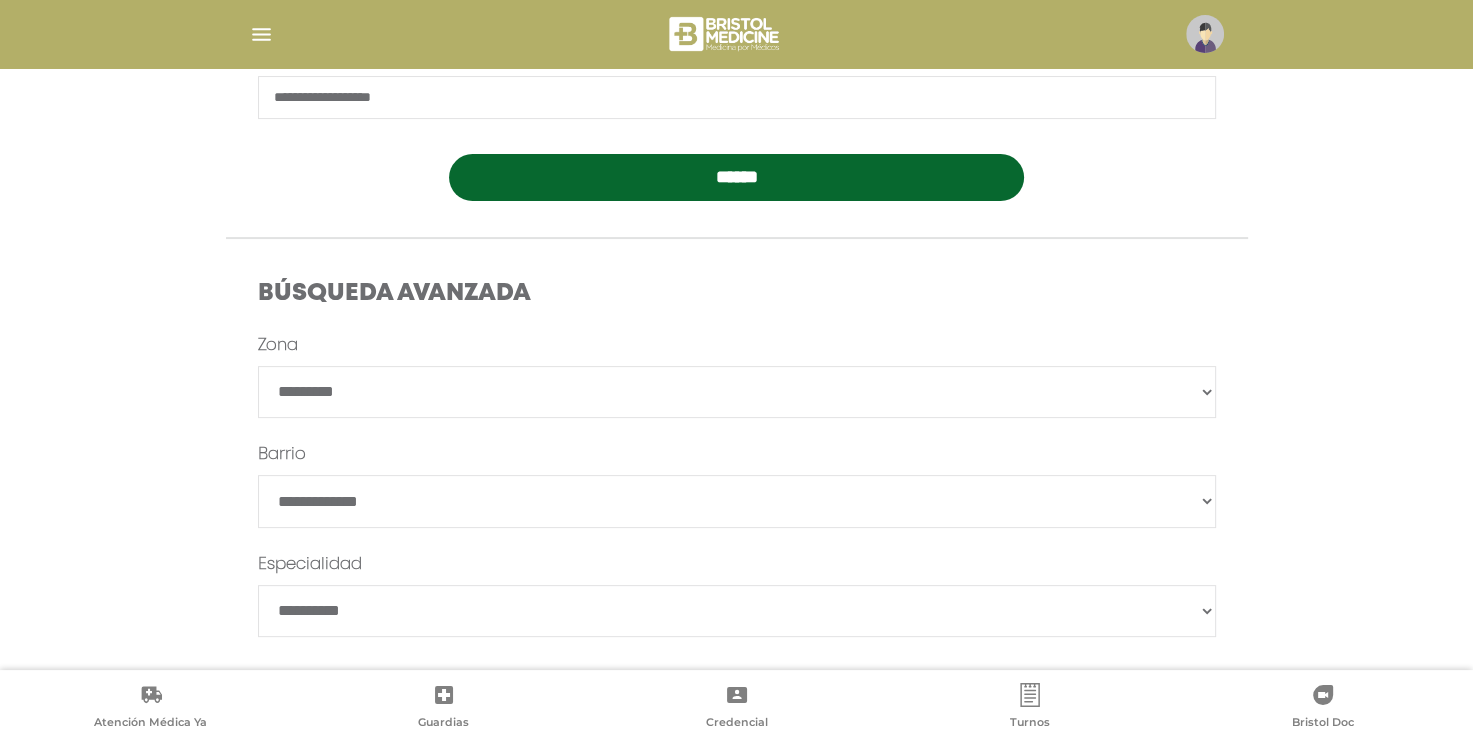 click on "******" at bounding box center (737, 501) 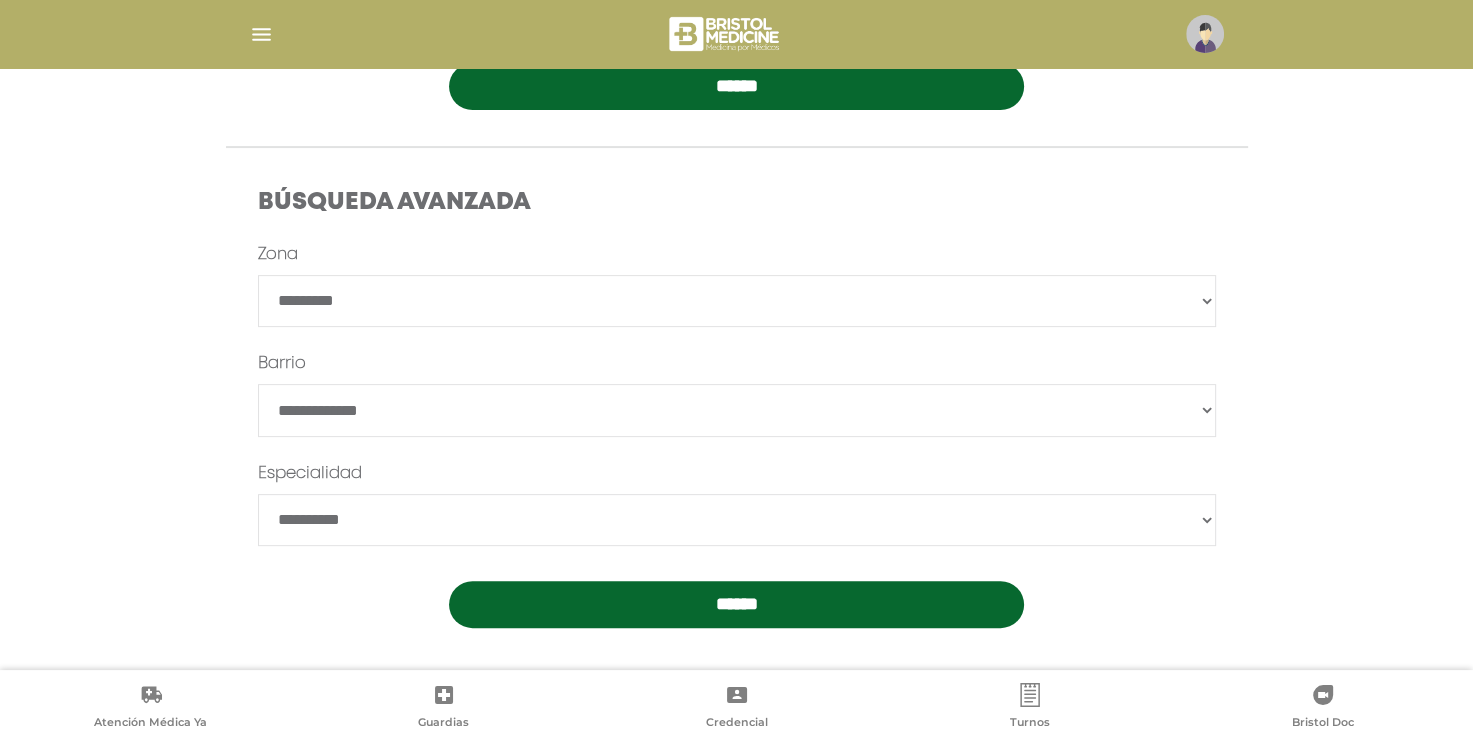 scroll, scrollTop: 511, scrollLeft: 0, axis: vertical 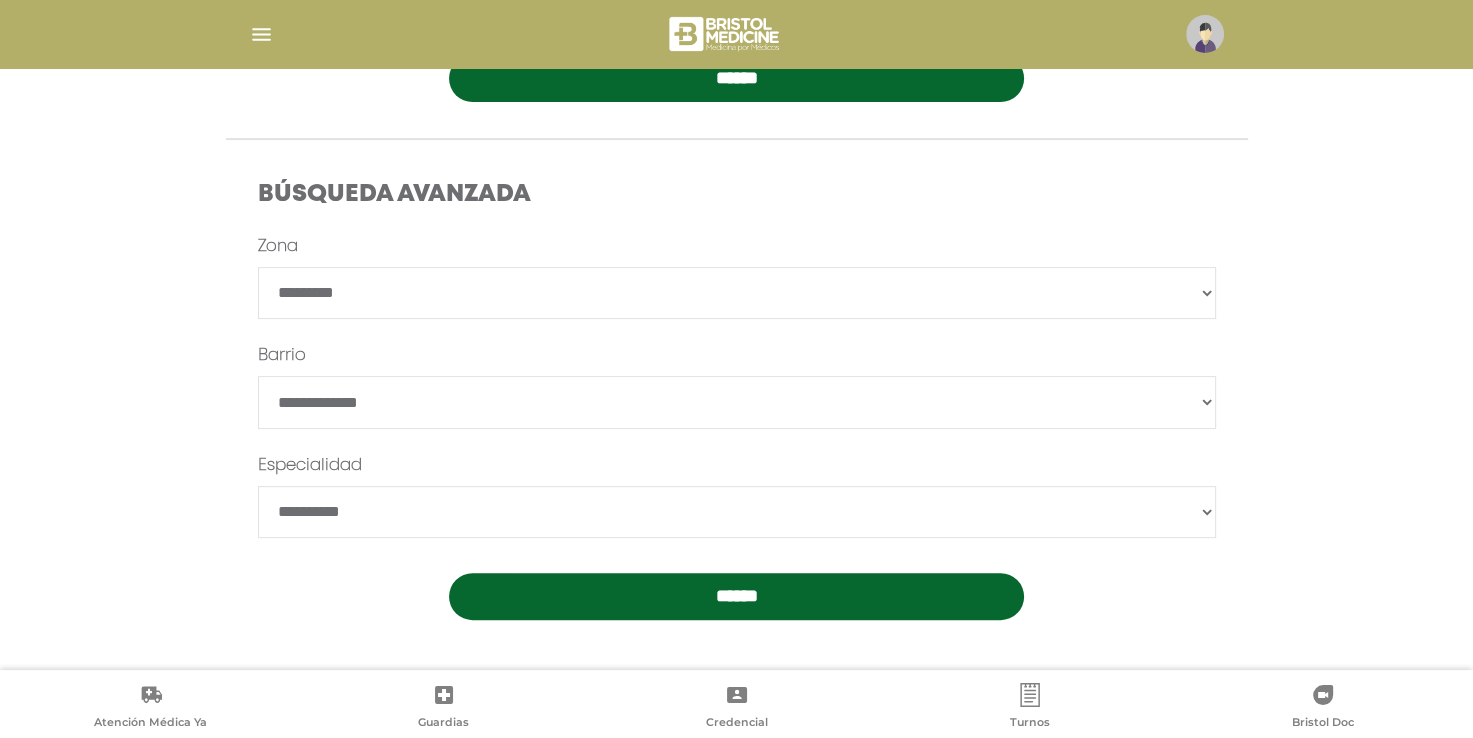 click on "**********" at bounding box center [737, 512] 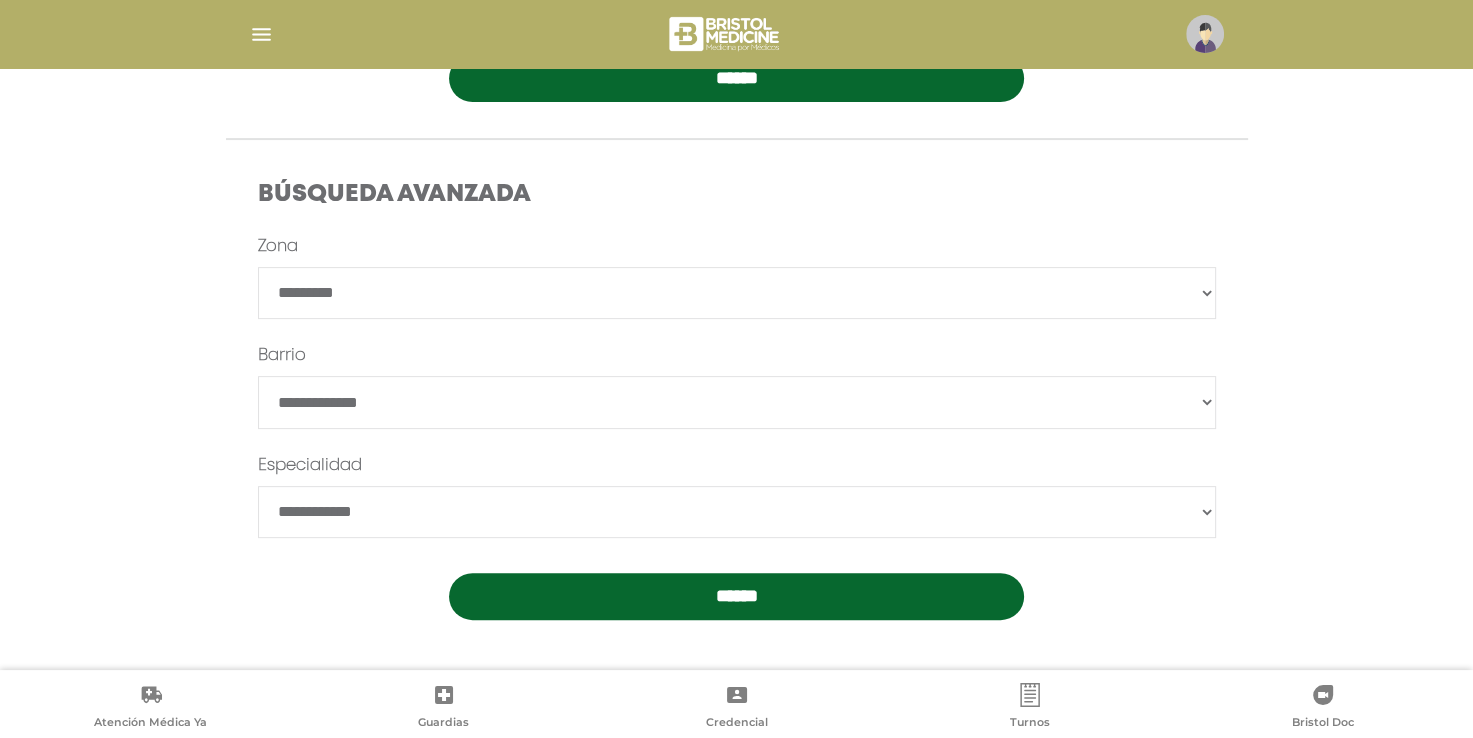 click on "**********" at bounding box center [737, 427] 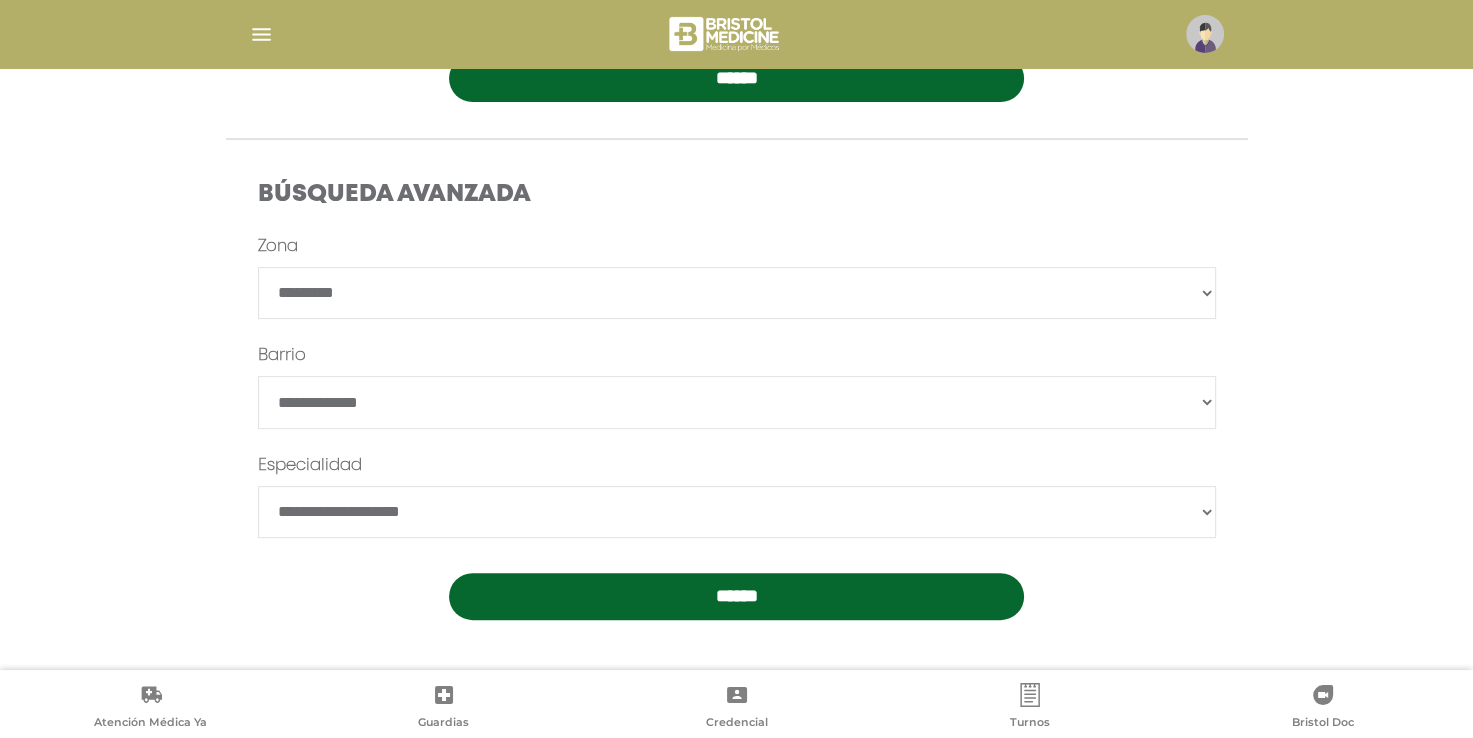 click on "**********" at bounding box center [737, 512] 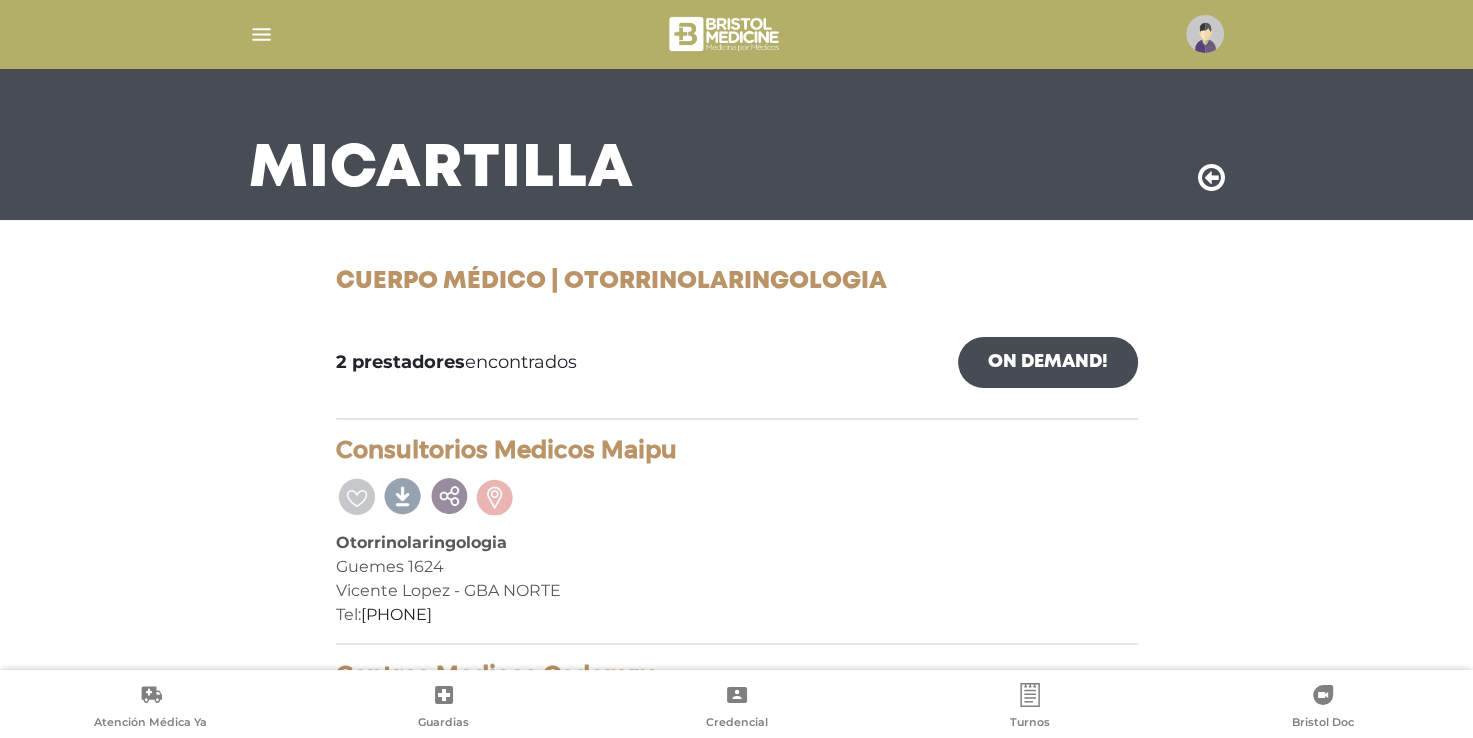 scroll, scrollTop: 120, scrollLeft: 0, axis: vertical 